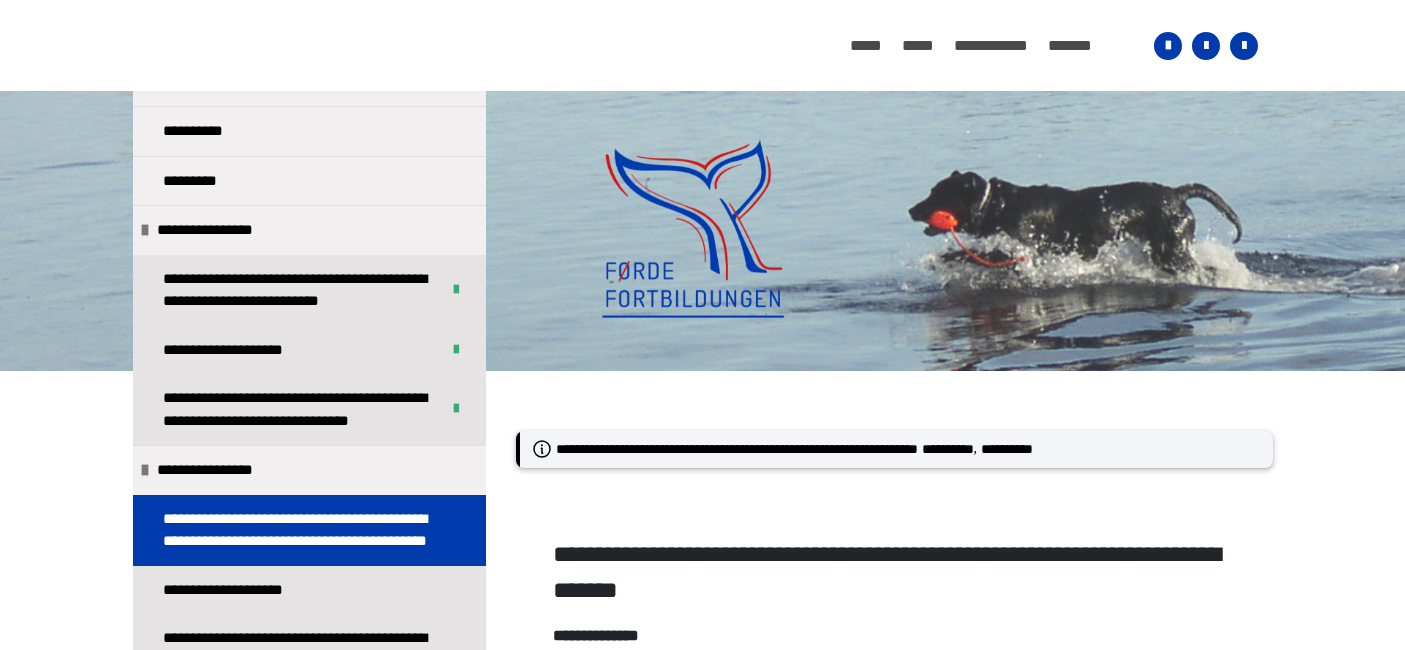 click on "**********" at bounding box center [894, 837] 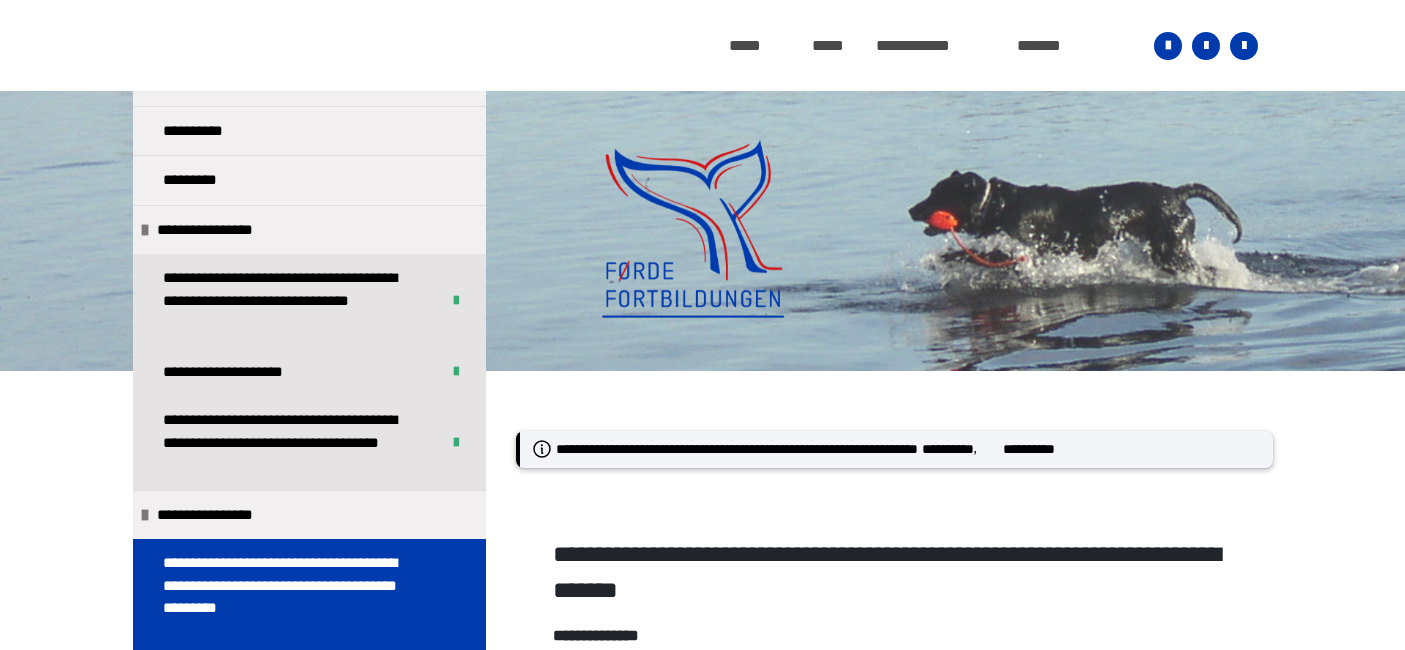 scroll, scrollTop: 1028, scrollLeft: 0, axis: vertical 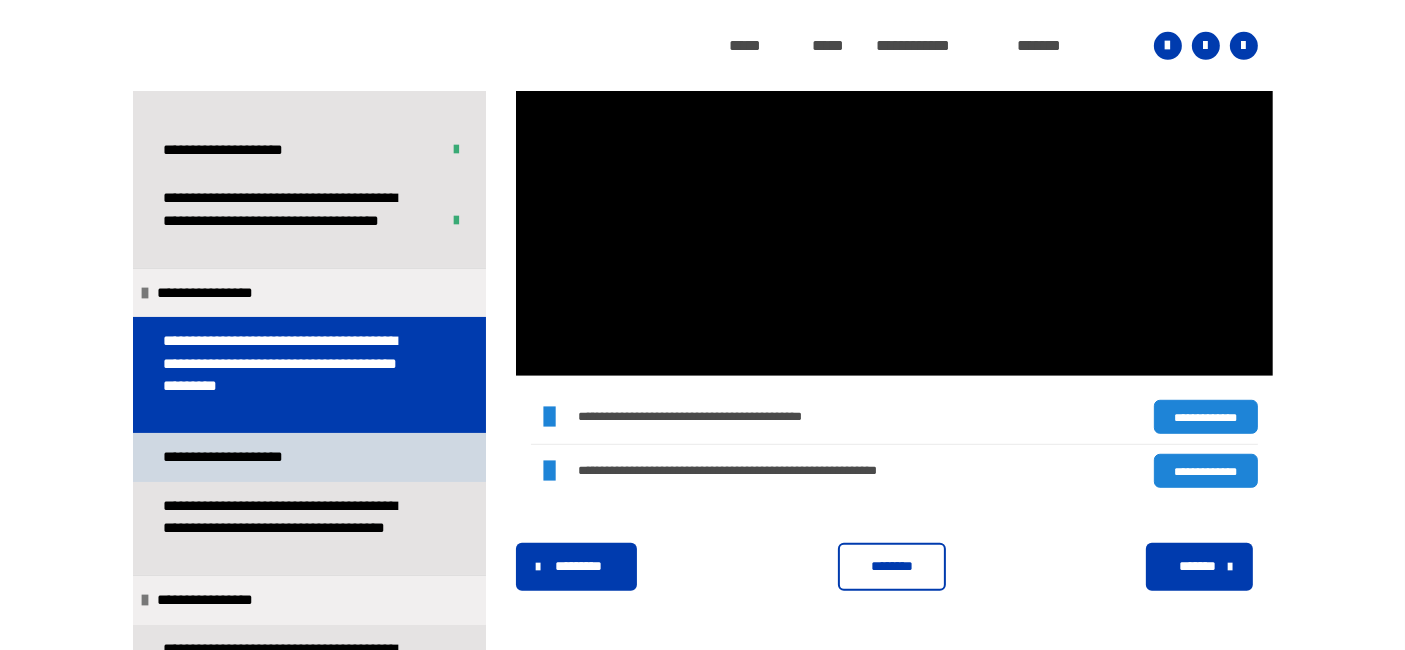 click on "**********" at bounding box center [247, 457] 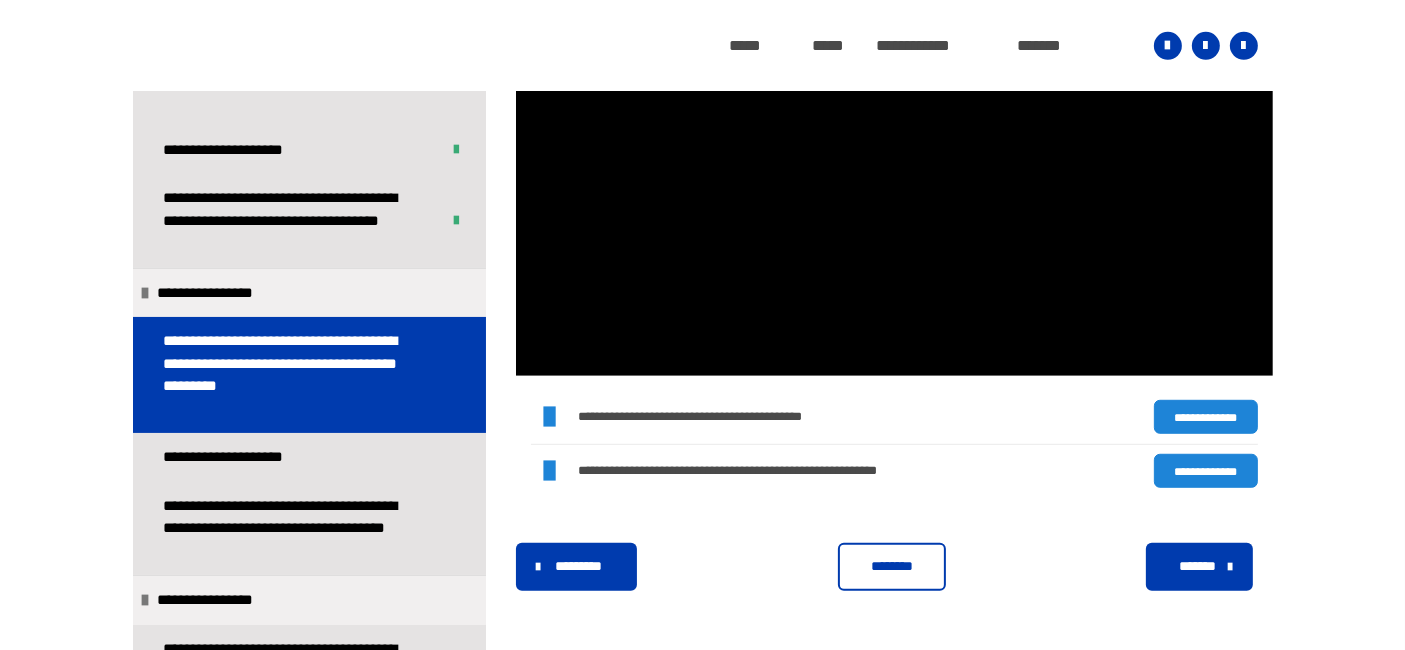 scroll, scrollTop: 360, scrollLeft: 0, axis: vertical 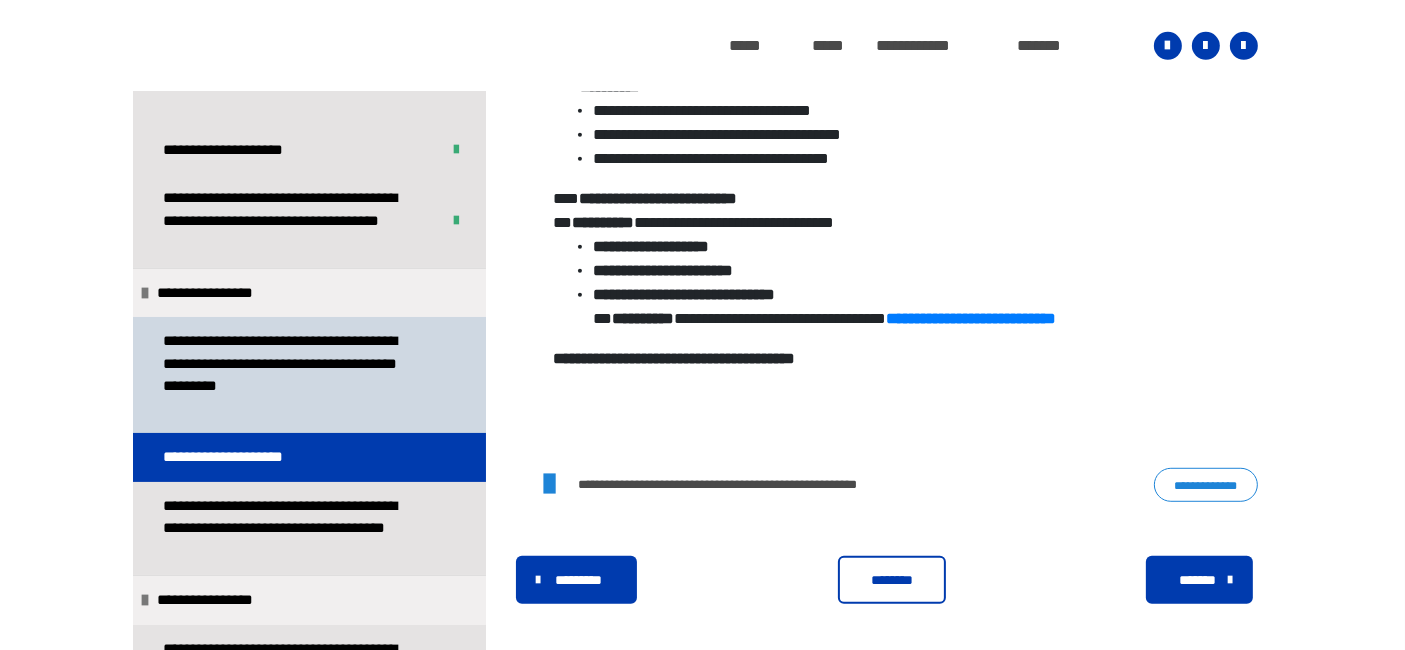 click on "**********" at bounding box center [293, 375] 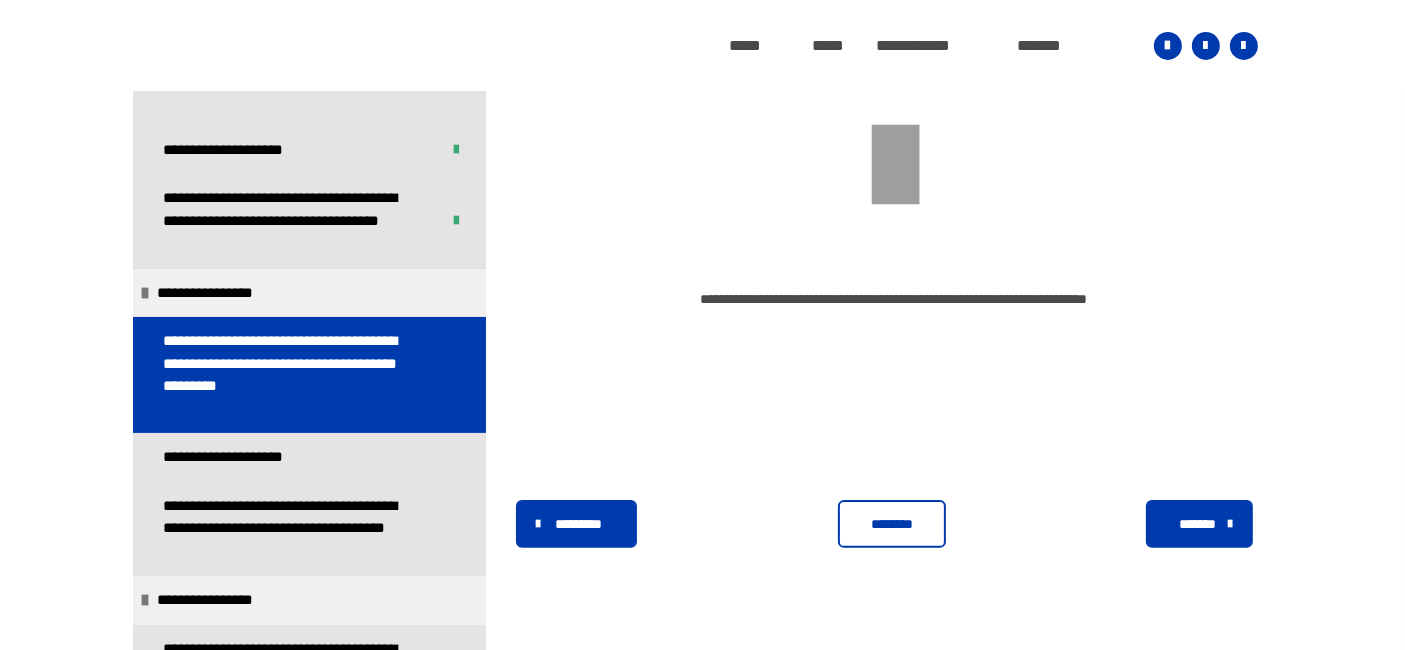 scroll, scrollTop: 431, scrollLeft: 0, axis: vertical 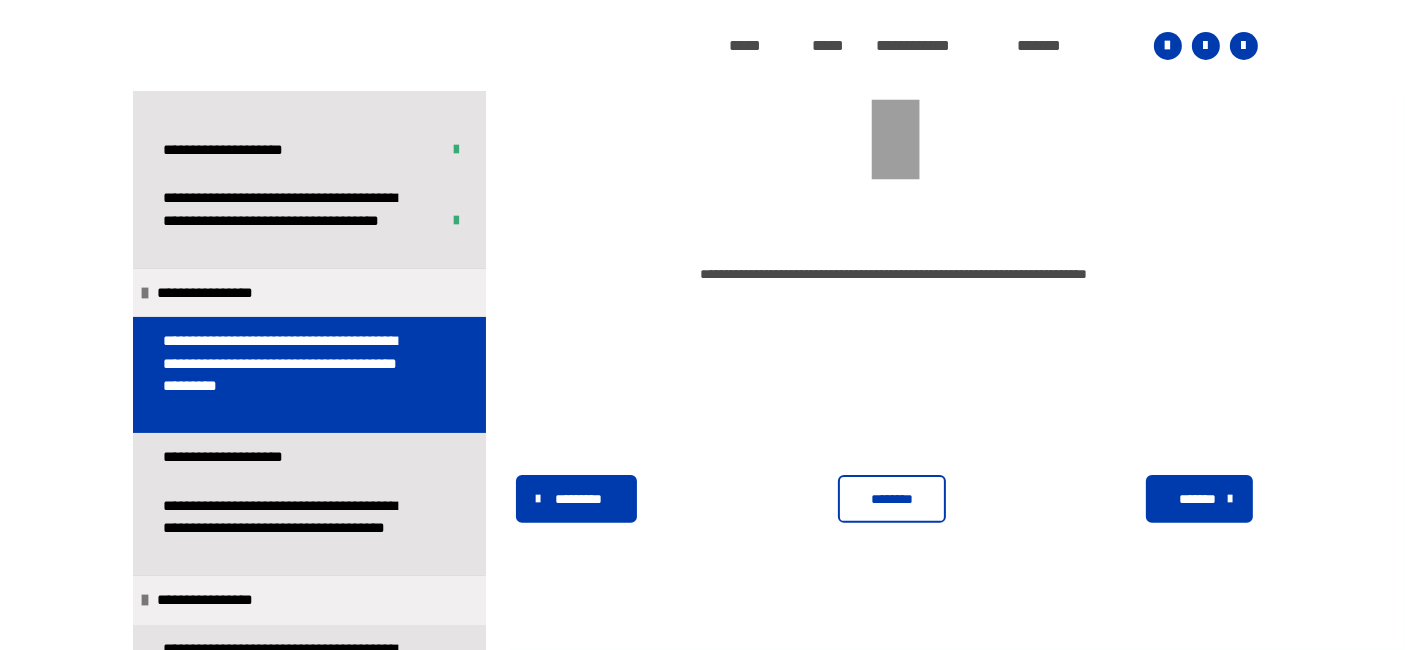 click on "********" at bounding box center (892, 499) 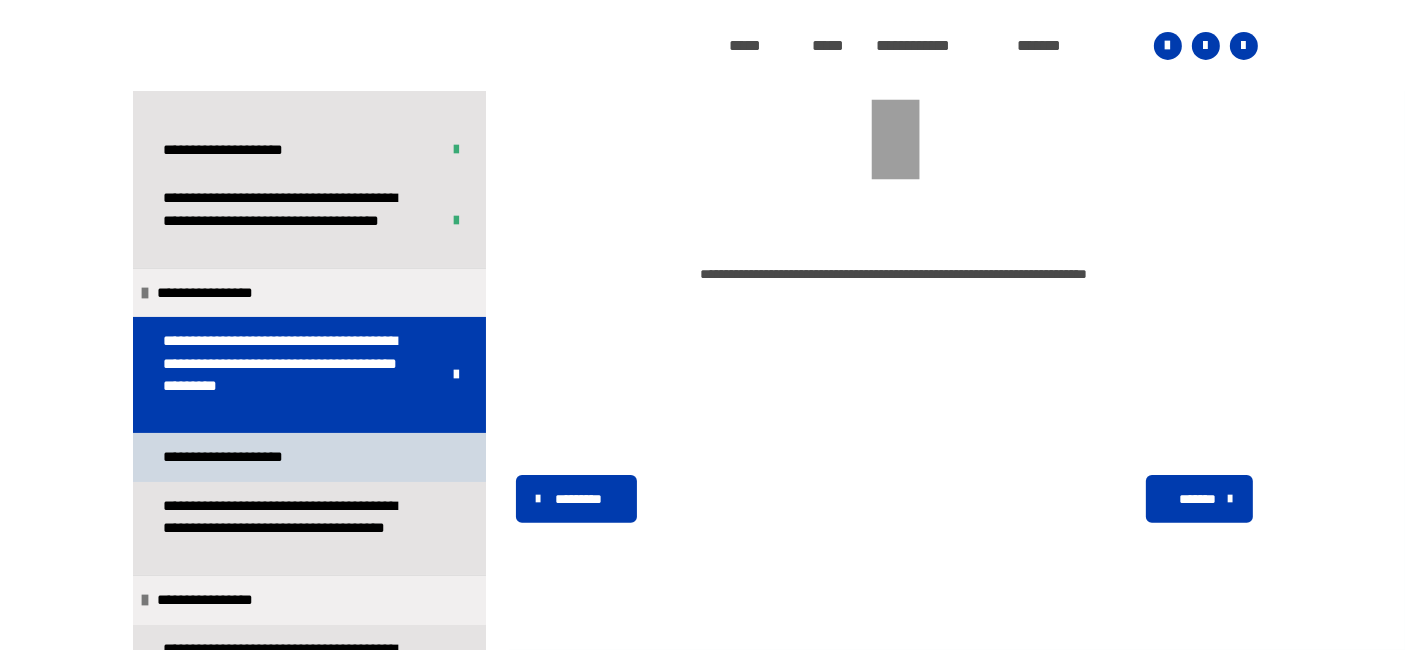 click on "**********" at bounding box center [247, 457] 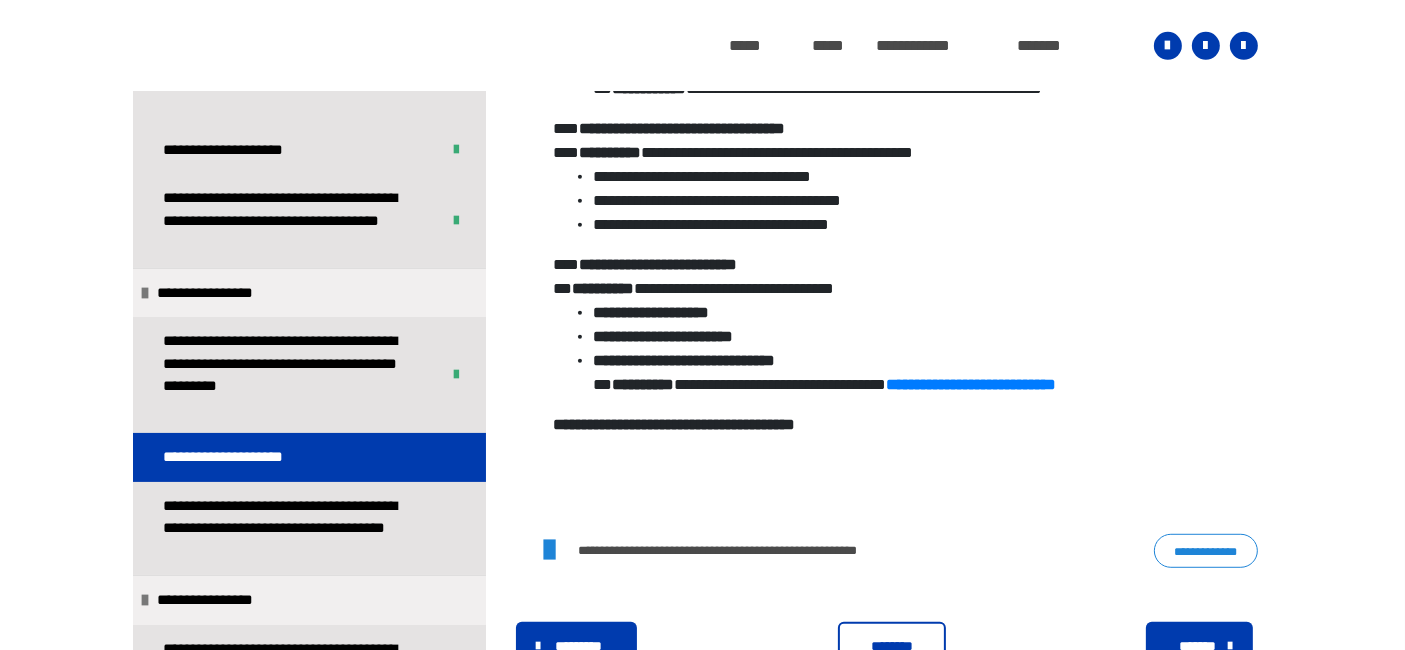 scroll, scrollTop: 1125, scrollLeft: 0, axis: vertical 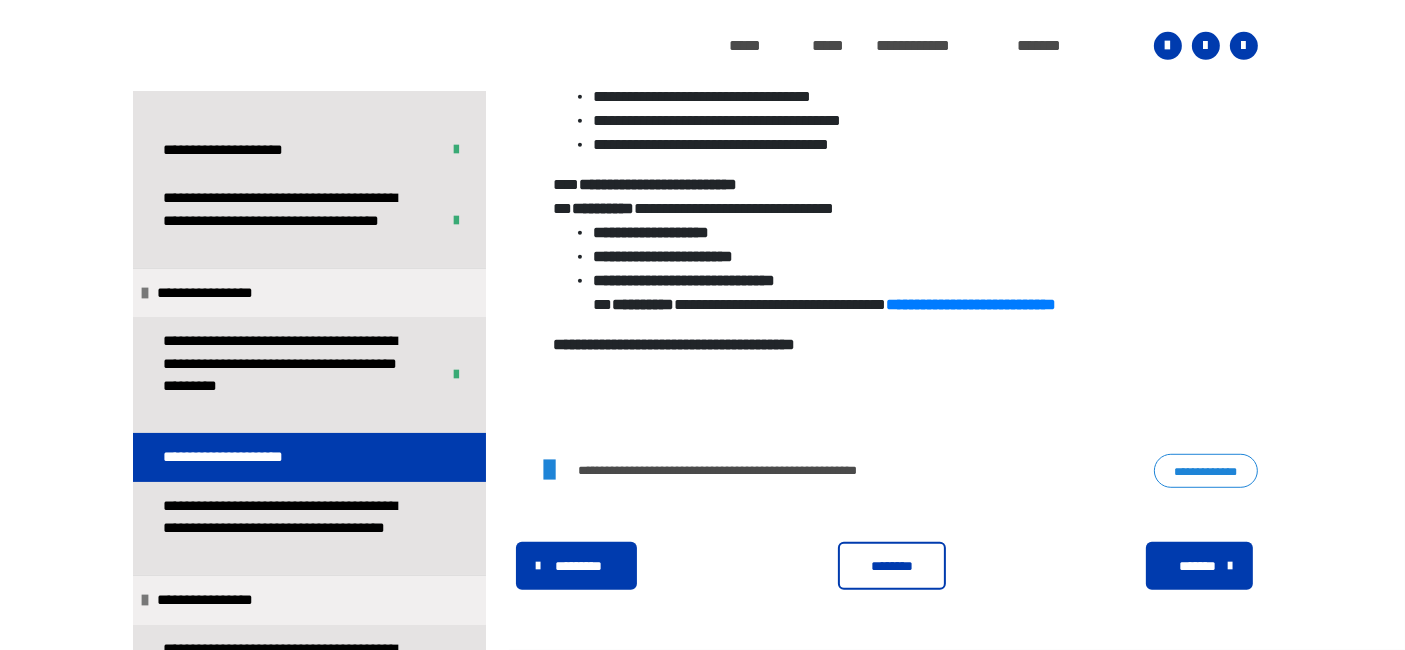 click on "********" at bounding box center [892, 566] 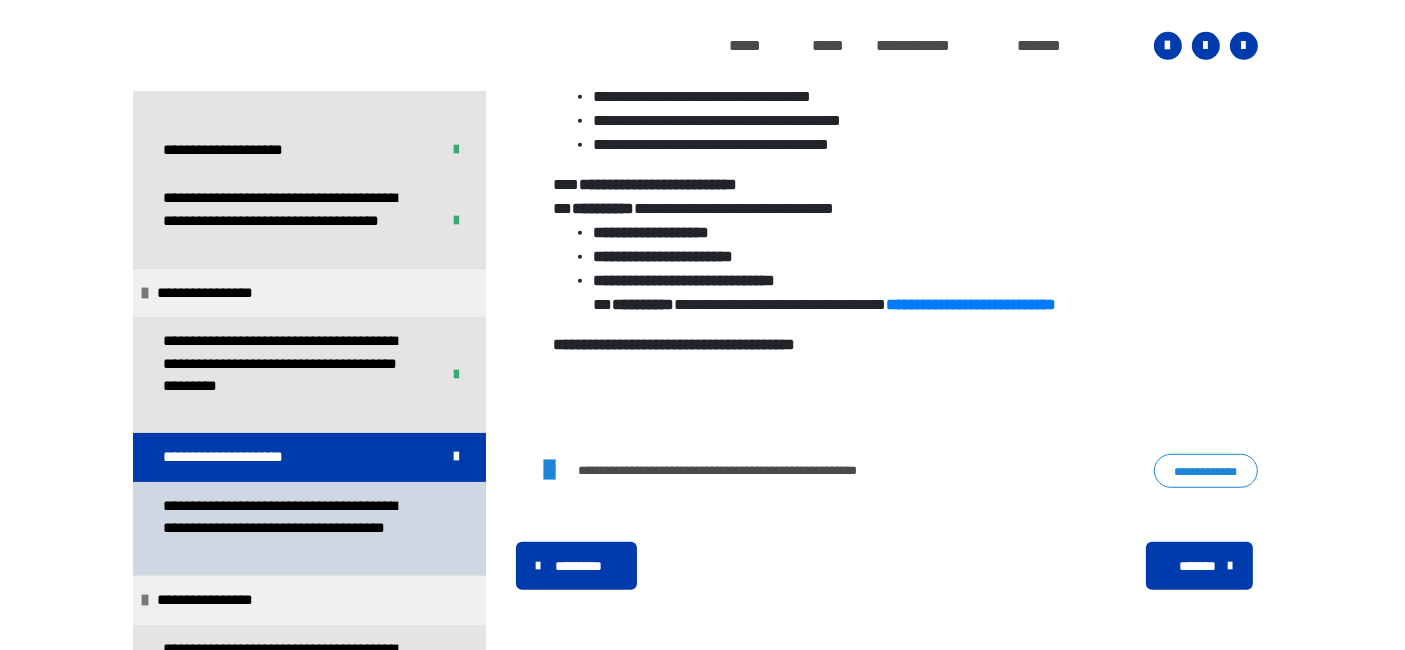 click on "**********" at bounding box center [293, 528] 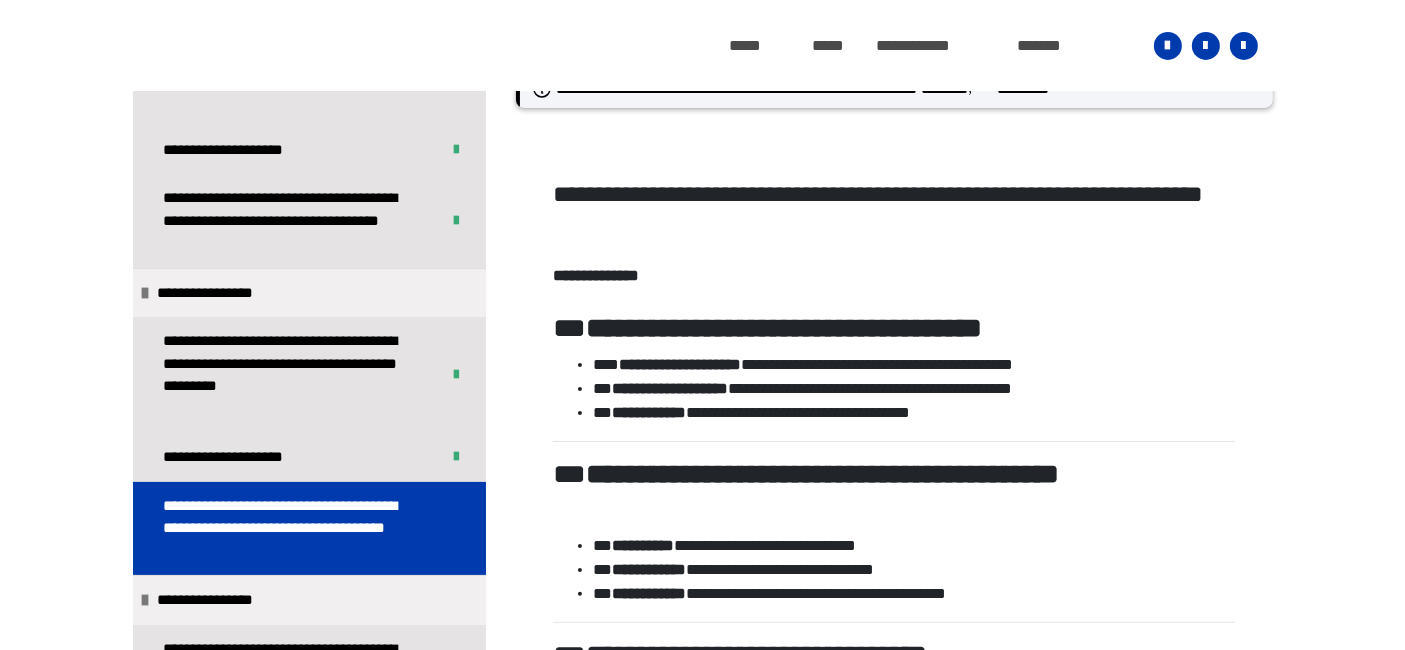 scroll, scrollTop: 277, scrollLeft: 0, axis: vertical 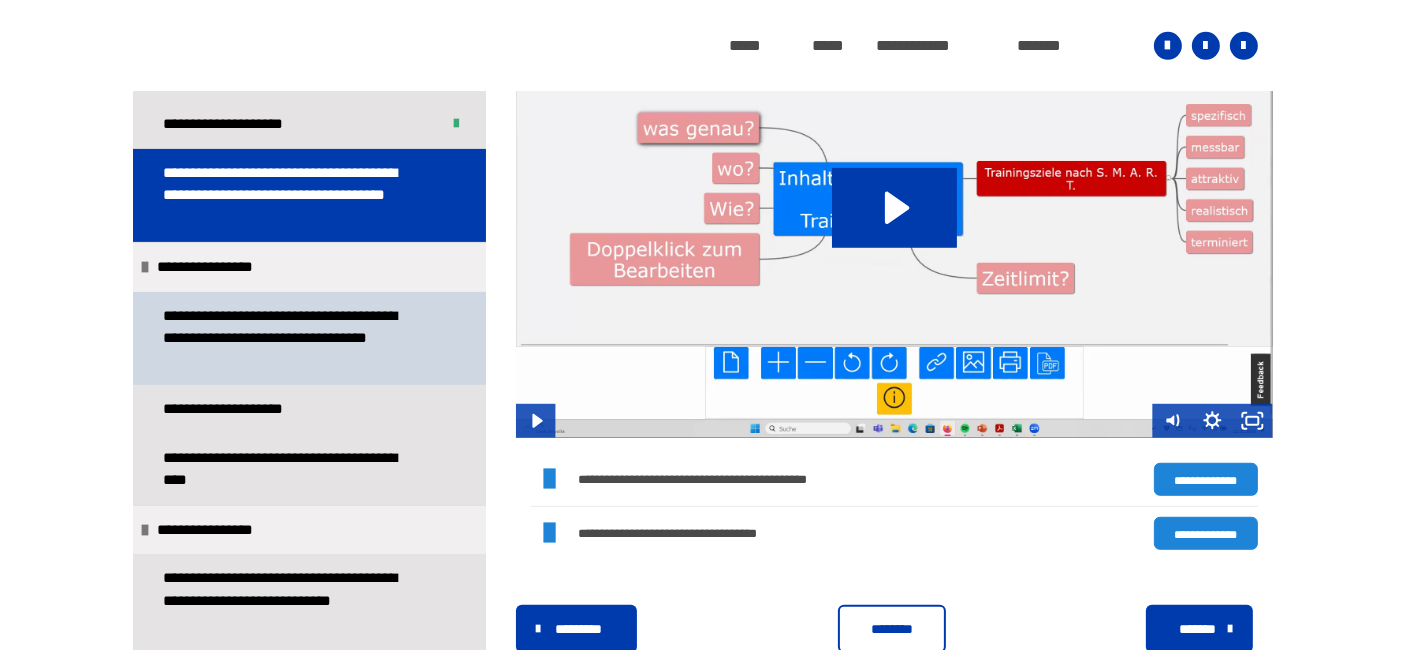 click on "**********" at bounding box center (293, 338) 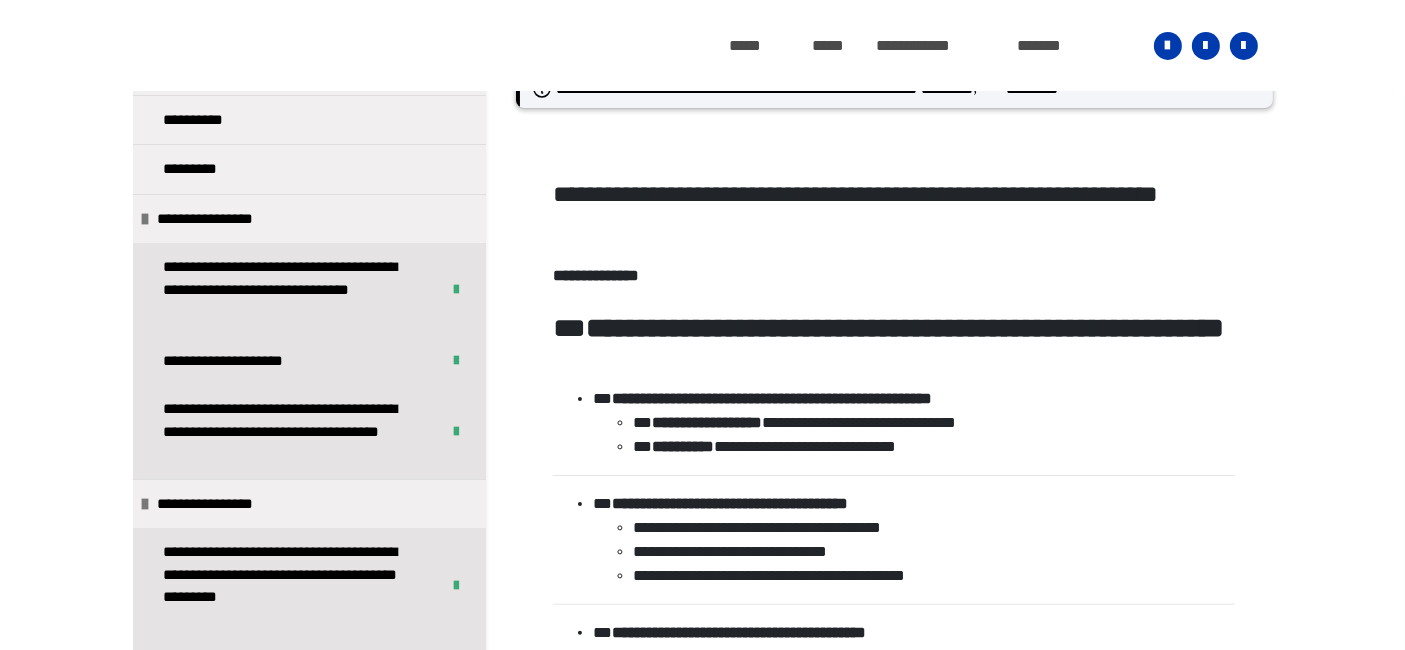 scroll, scrollTop: 123, scrollLeft: 0, axis: vertical 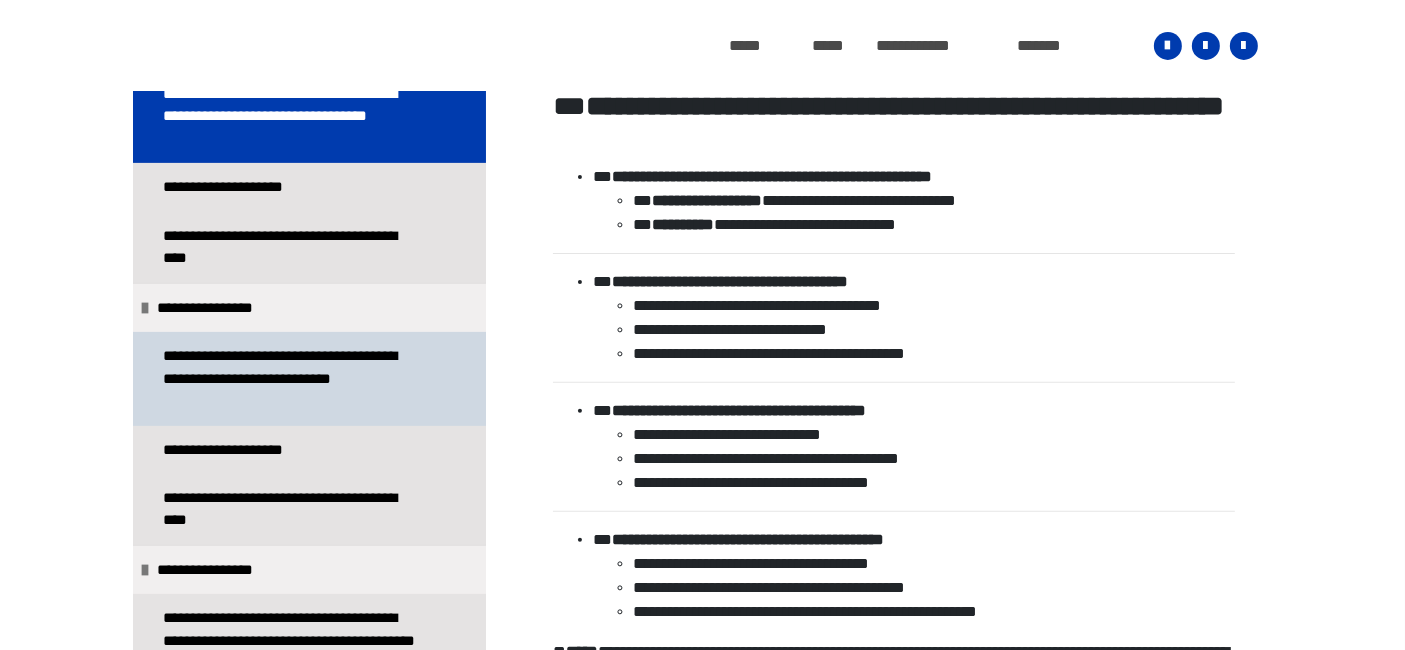 click on "**********" at bounding box center [293, 378] 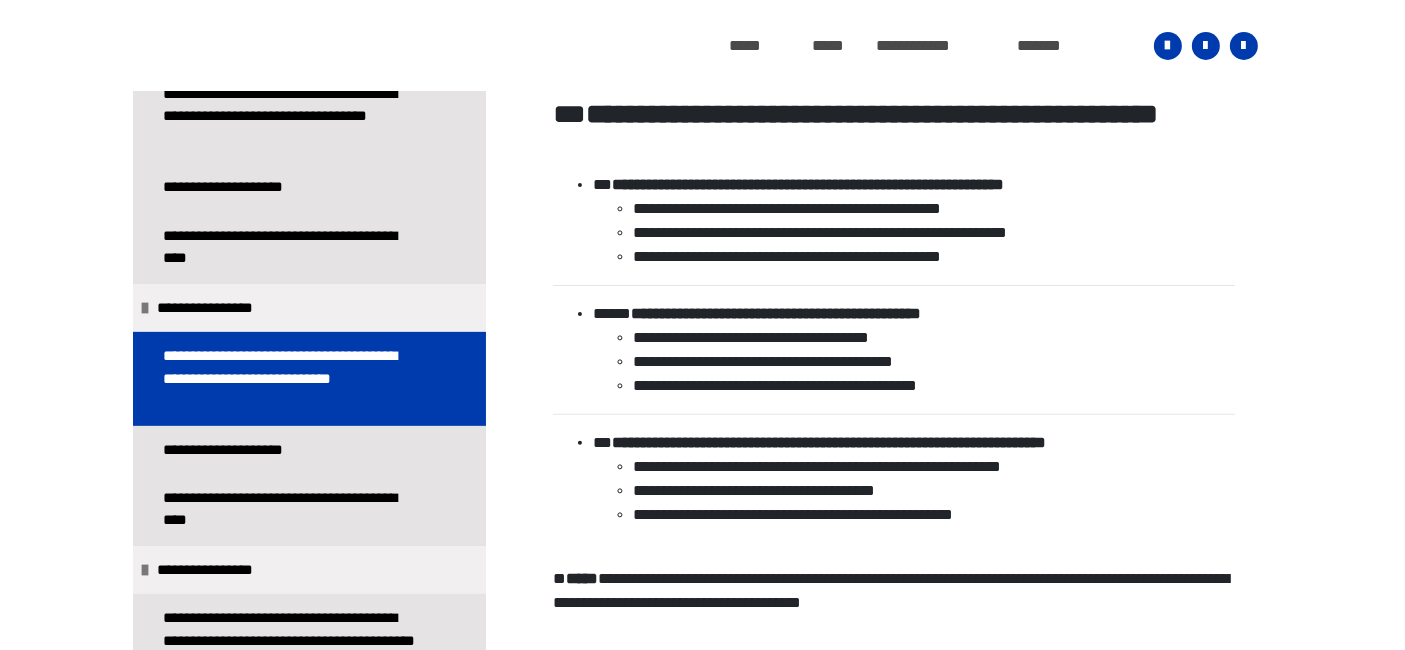 scroll, scrollTop: 582, scrollLeft: 0, axis: vertical 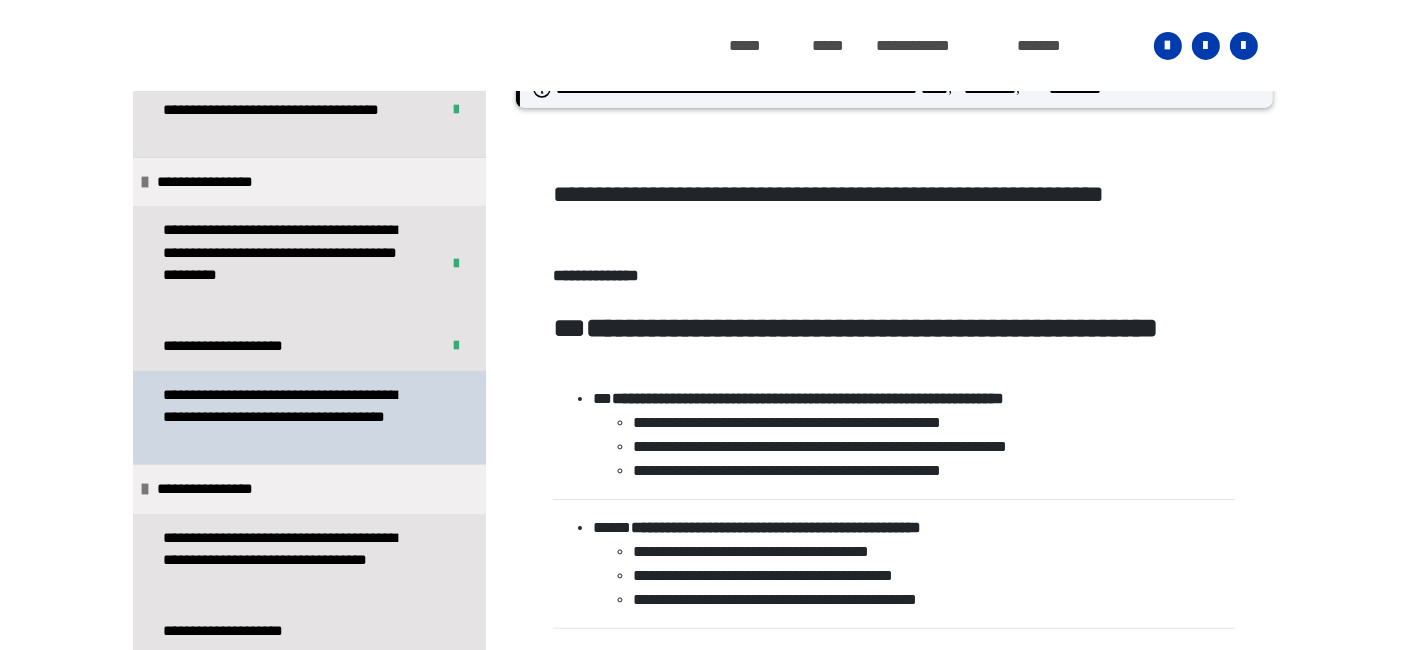 click on "**********" at bounding box center (293, 417) 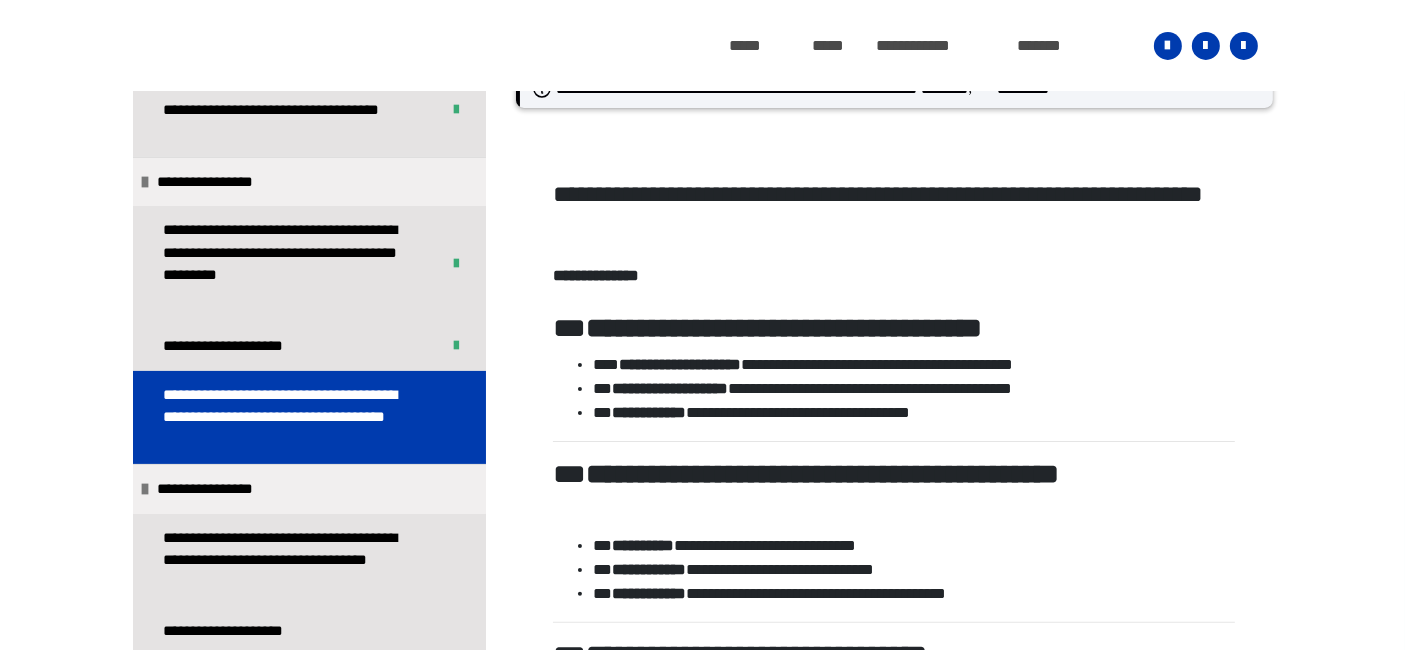scroll, scrollTop: 263, scrollLeft: 0, axis: vertical 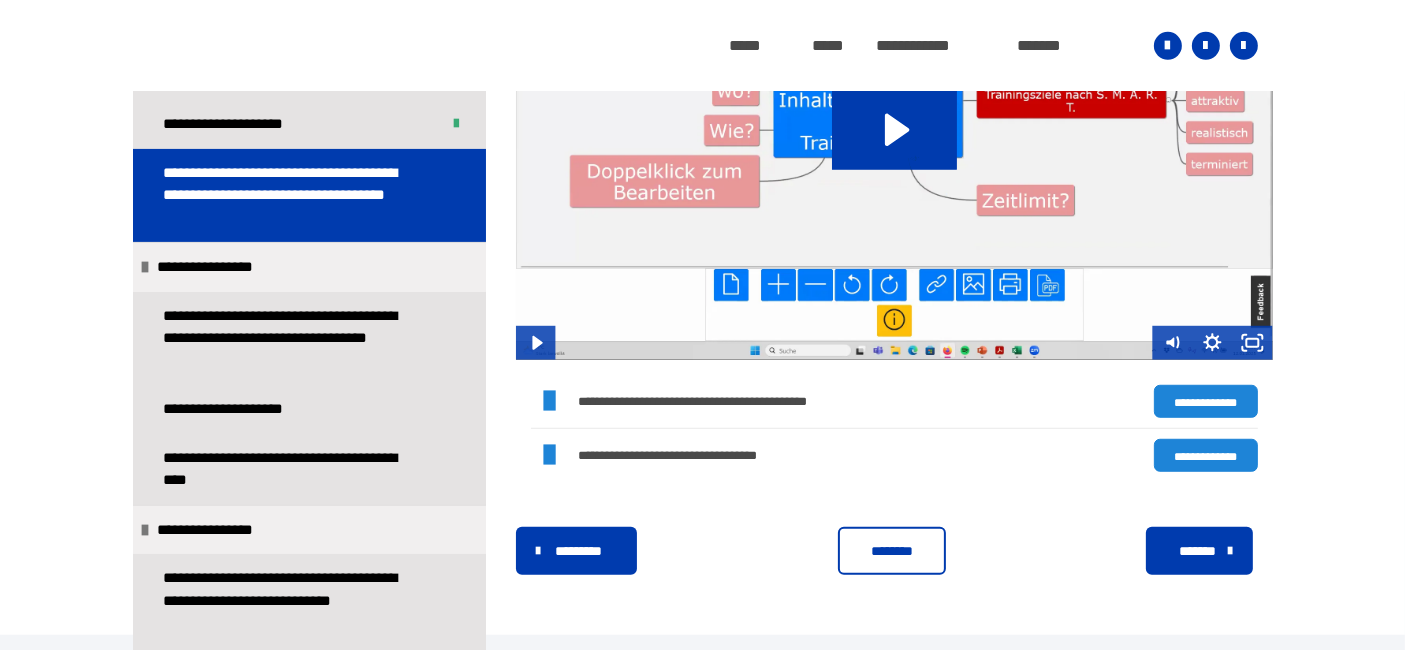 click on "********" at bounding box center (892, 551) 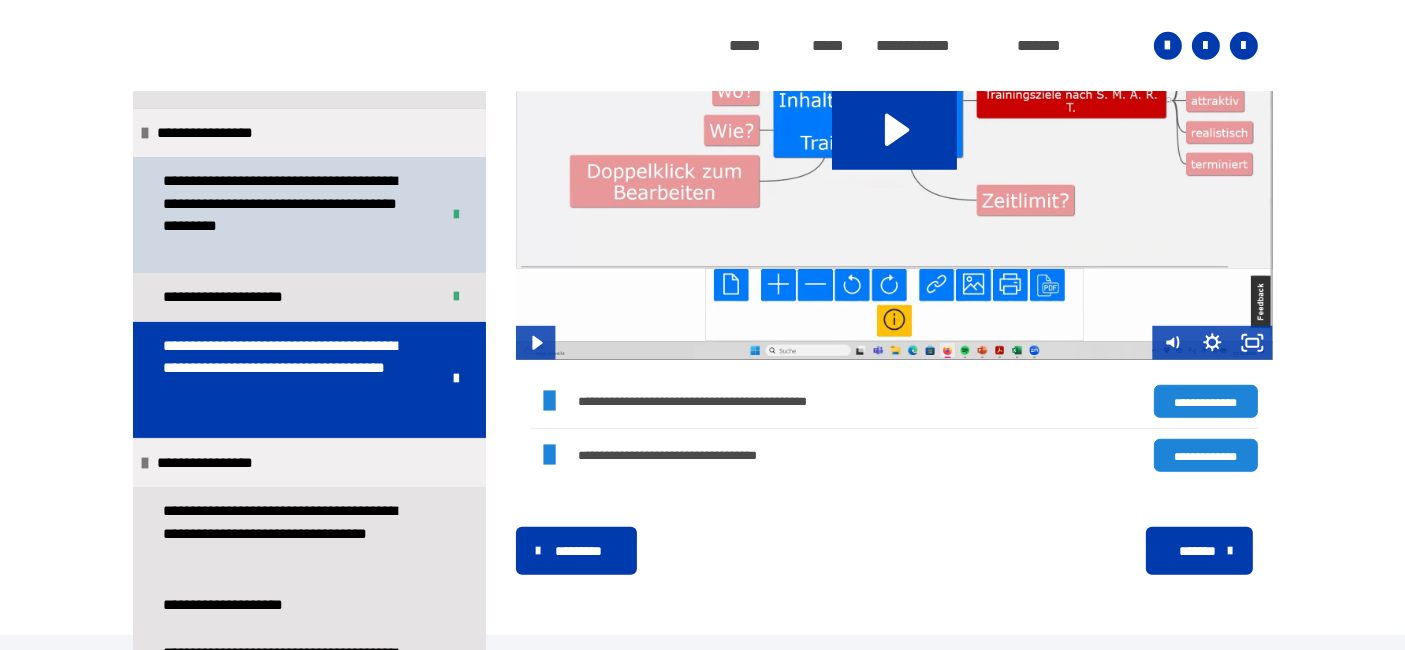 scroll, scrollTop: 333, scrollLeft: 0, axis: vertical 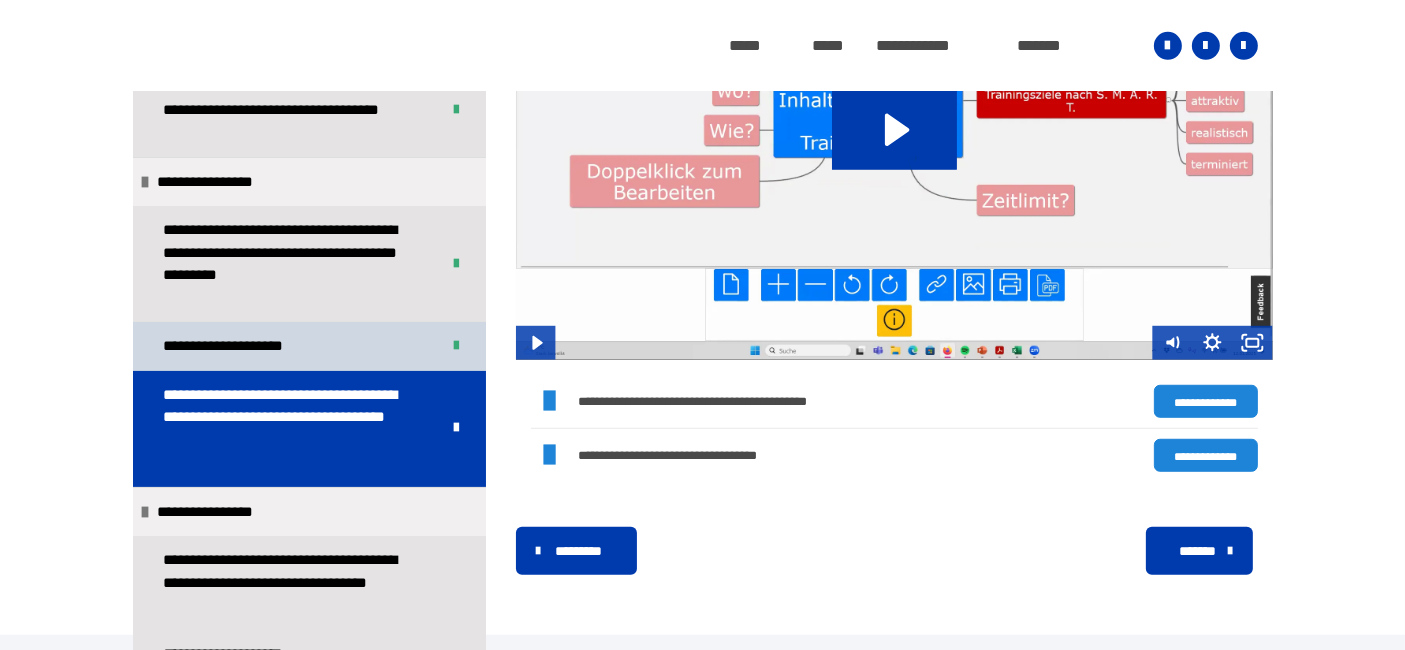 click on "**********" at bounding box center [247, 346] 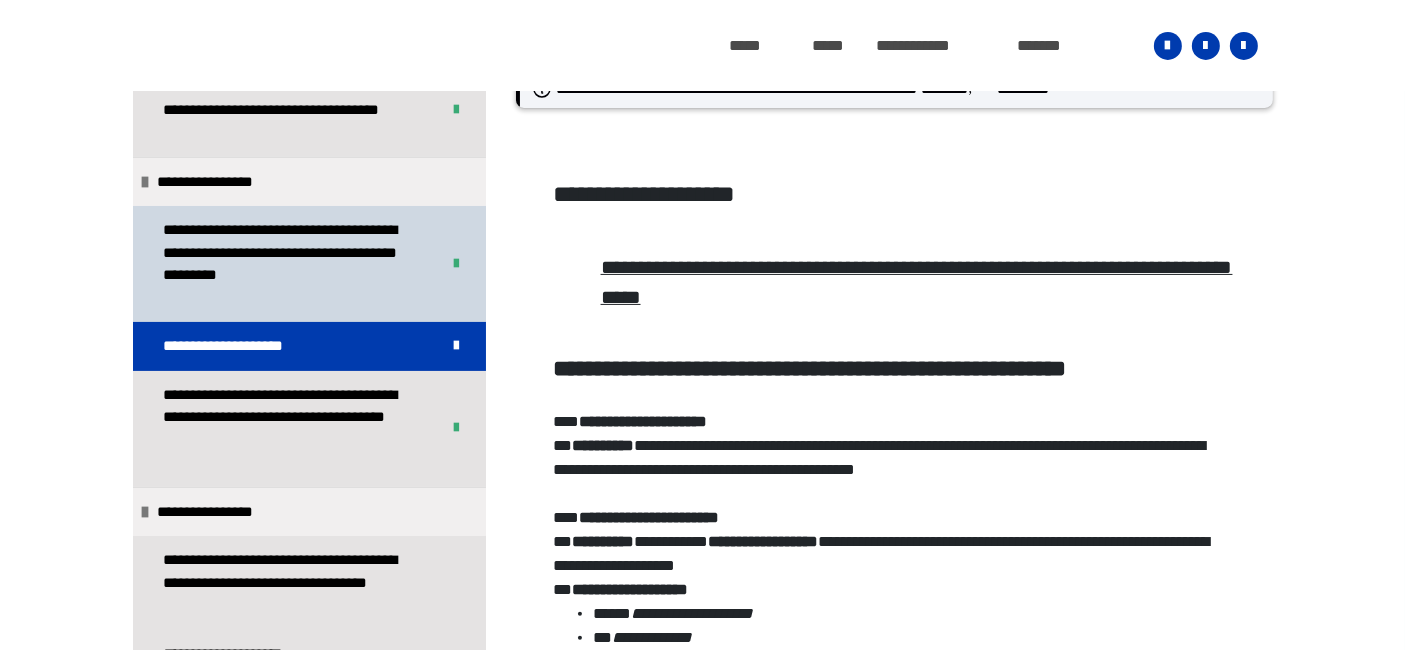 click on "**********" at bounding box center (285, 264) 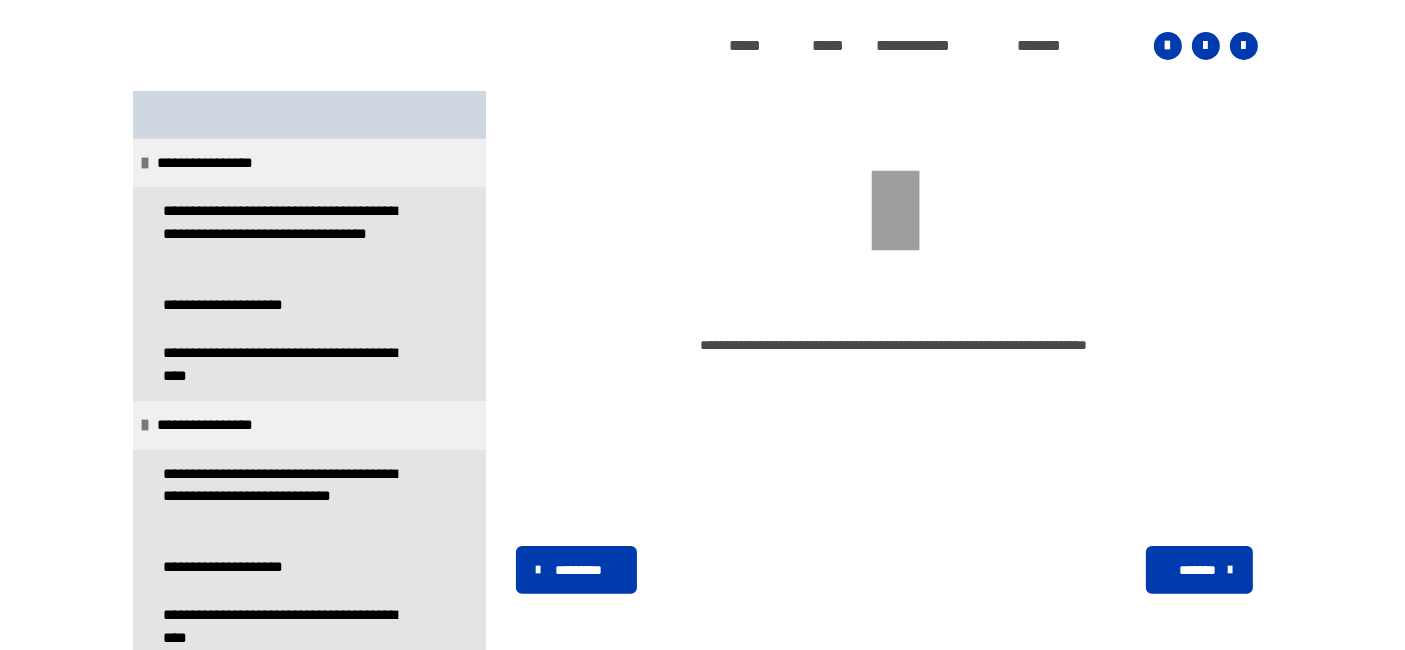 scroll, scrollTop: 555, scrollLeft: 0, axis: vertical 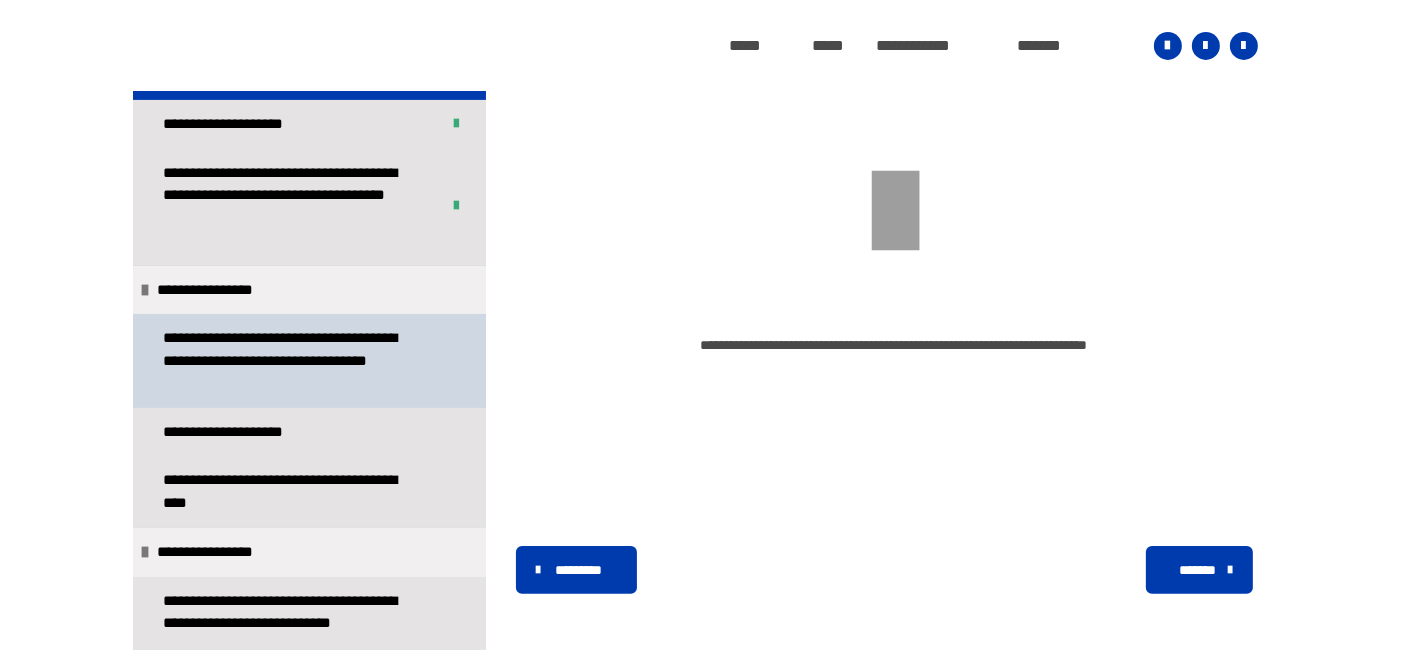 click on "**********" at bounding box center [293, 360] 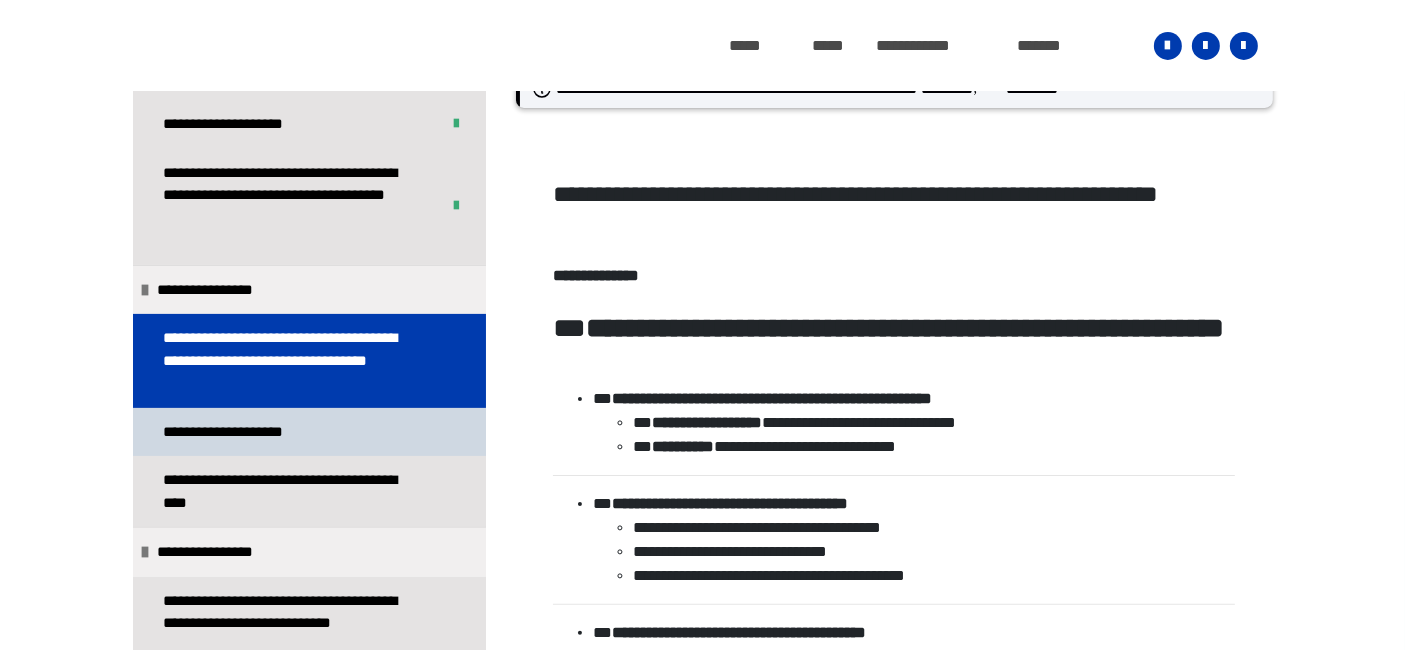 click on "**********" at bounding box center (247, 432) 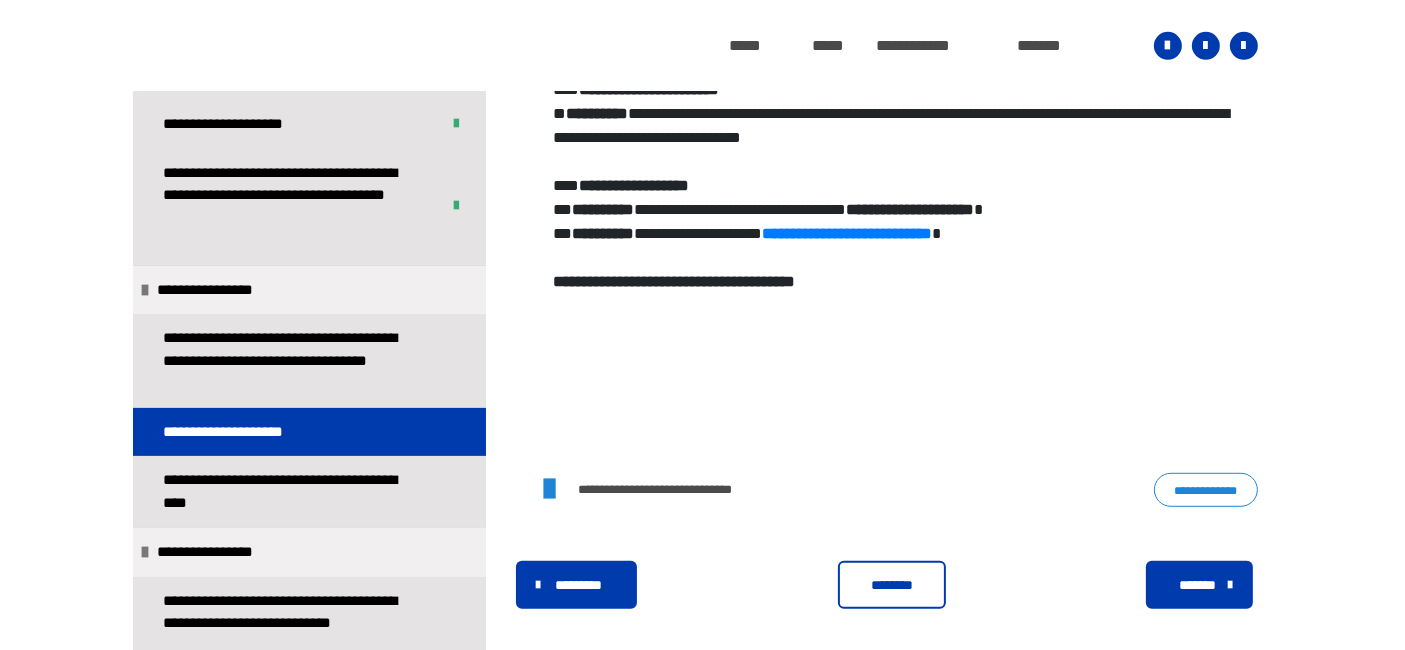scroll, scrollTop: 1109, scrollLeft: 0, axis: vertical 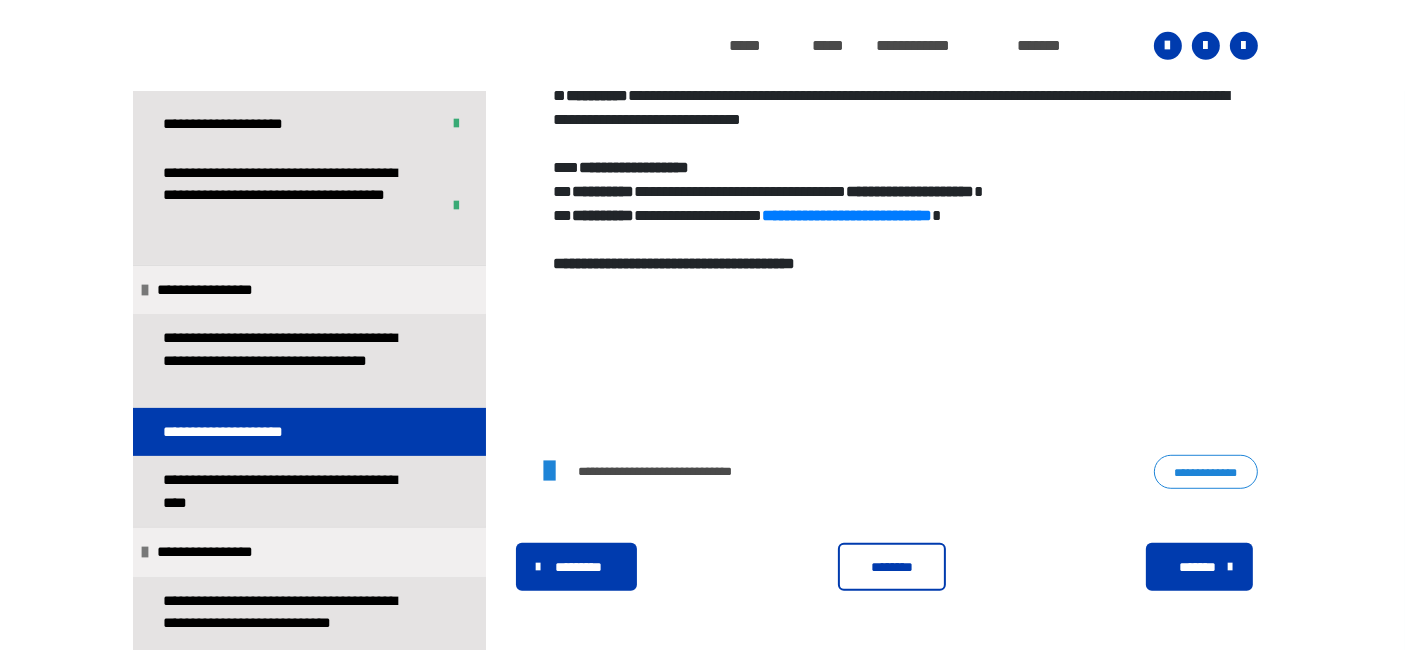 click on "**********" at bounding box center [1206, 471] 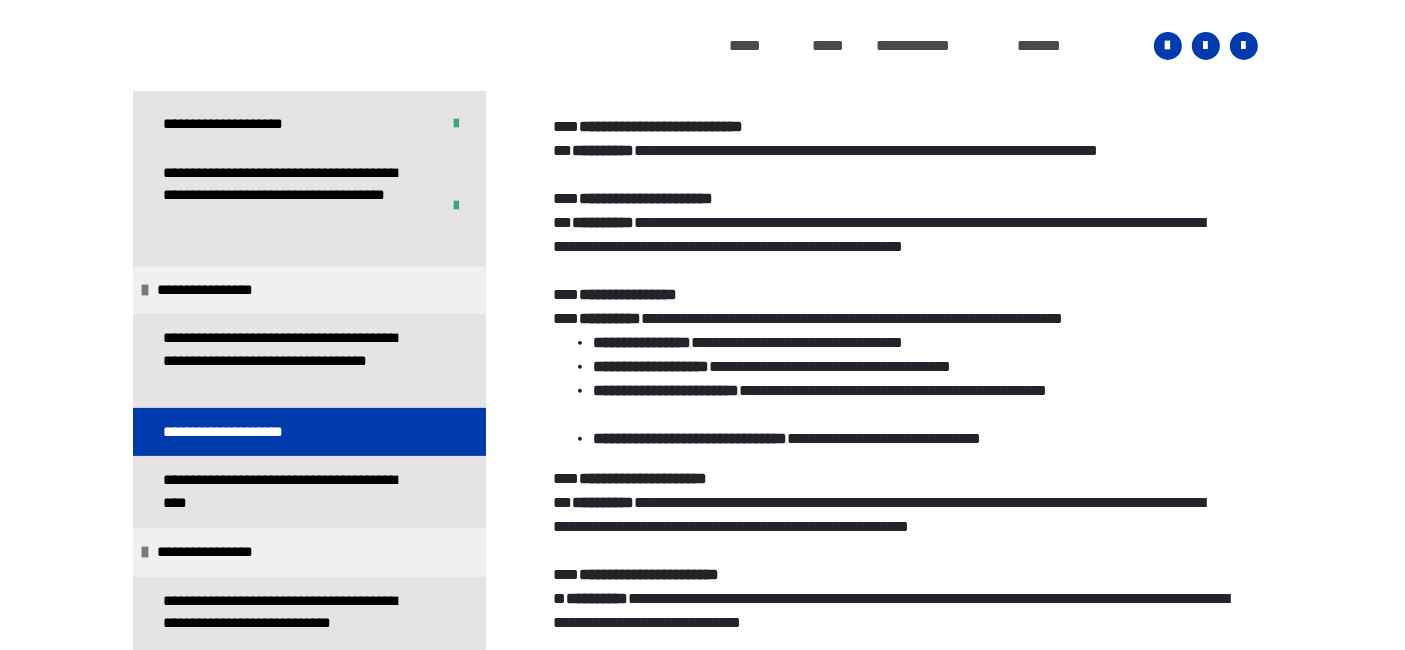 scroll, scrollTop: 331, scrollLeft: 0, axis: vertical 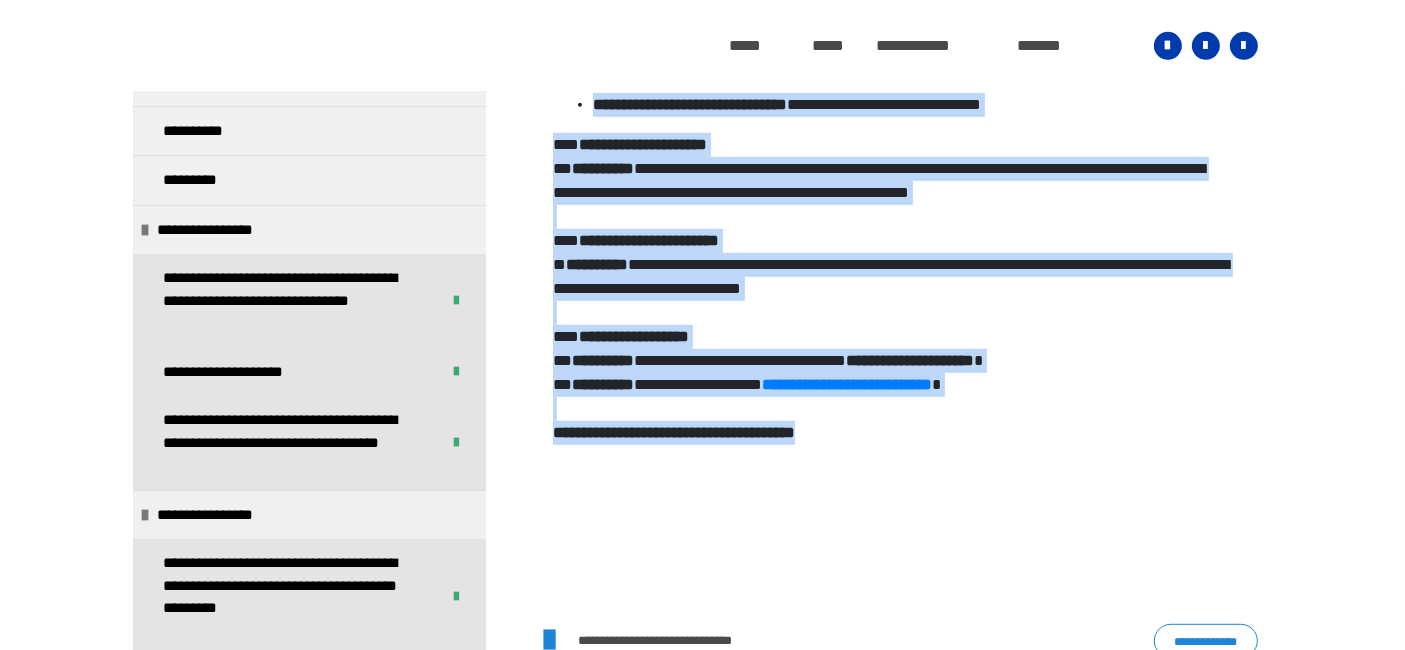 drag, startPoint x: 556, startPoint y: 216, endPoint x: 912, endPoint y: 555, distance: 491.5862 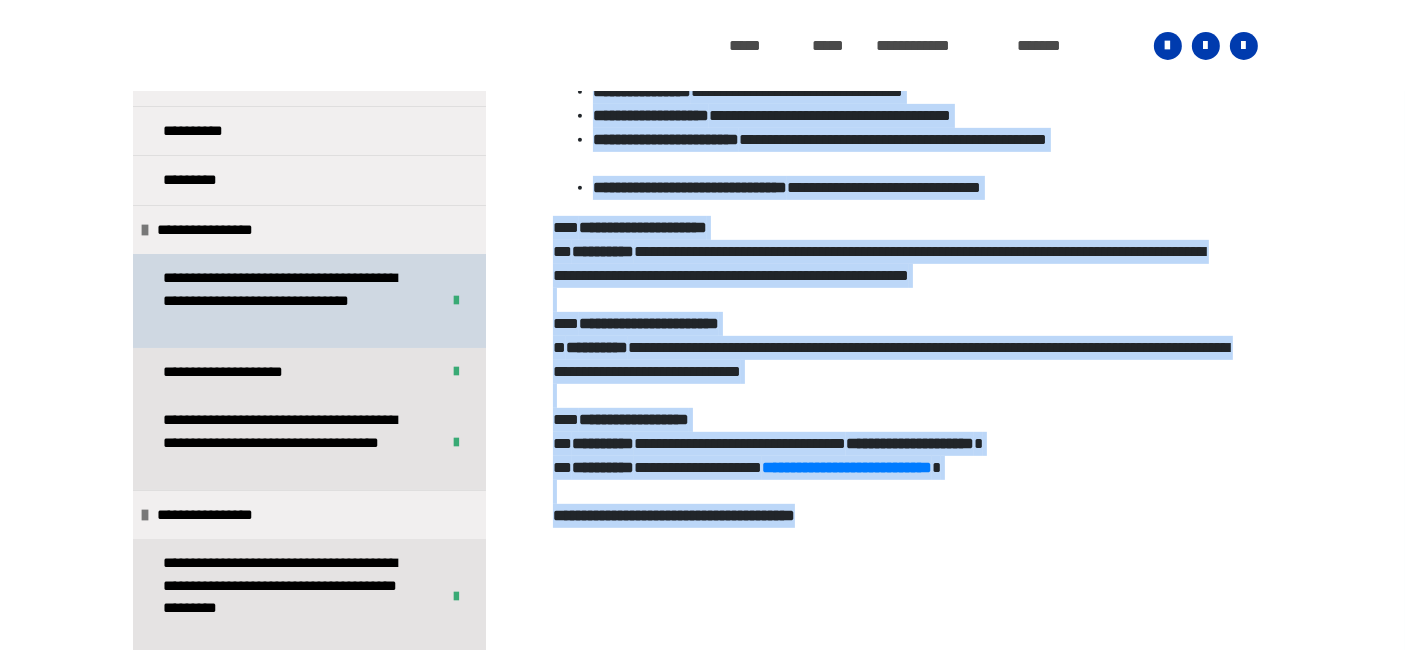 scroll, scrollTop: 828, scrollLeft: 0, axis: vertical 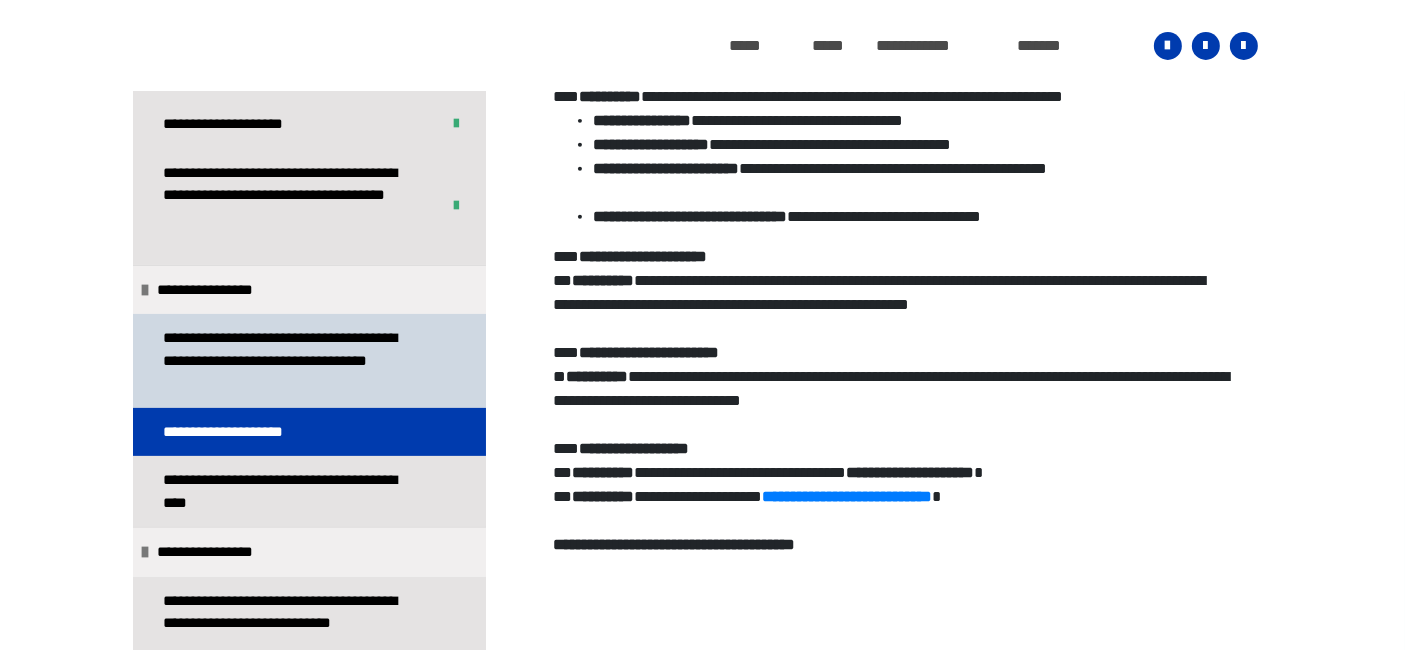 click on "**********" at bounding box center [293, 360] 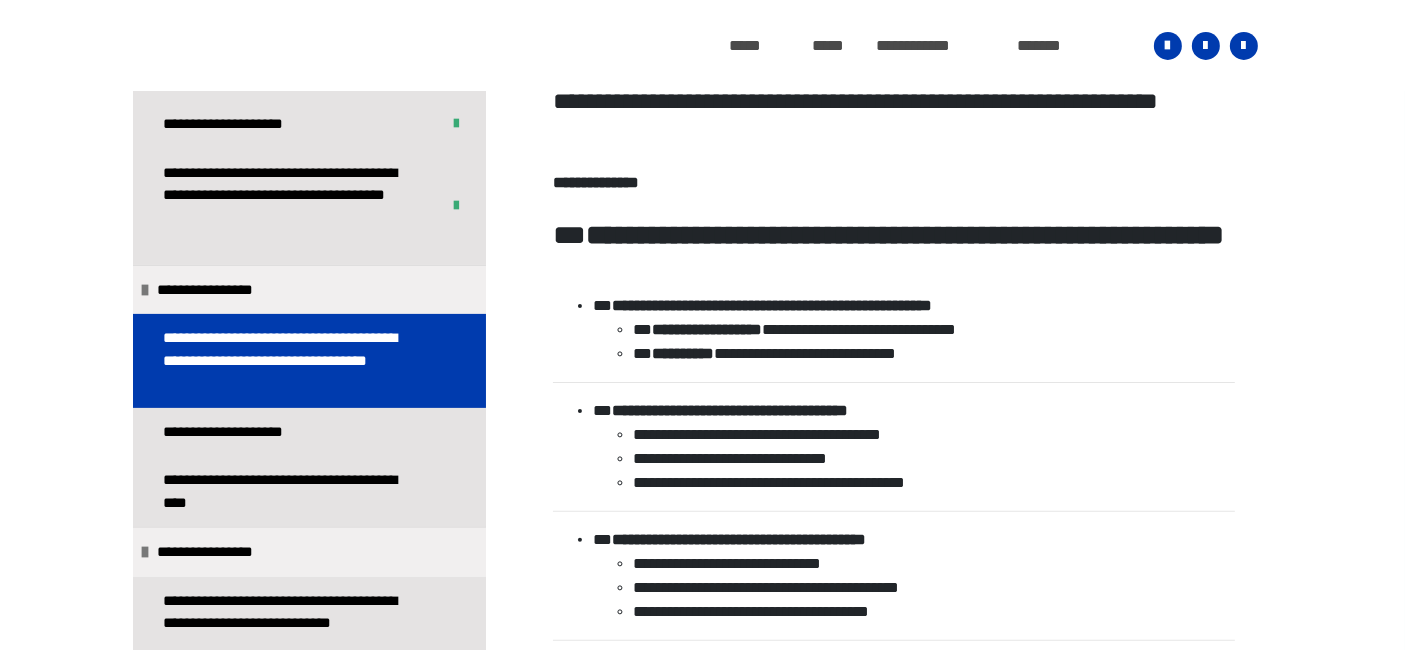 scroll, scrollTop: 582, scrollLeft: 0, axis: vertical 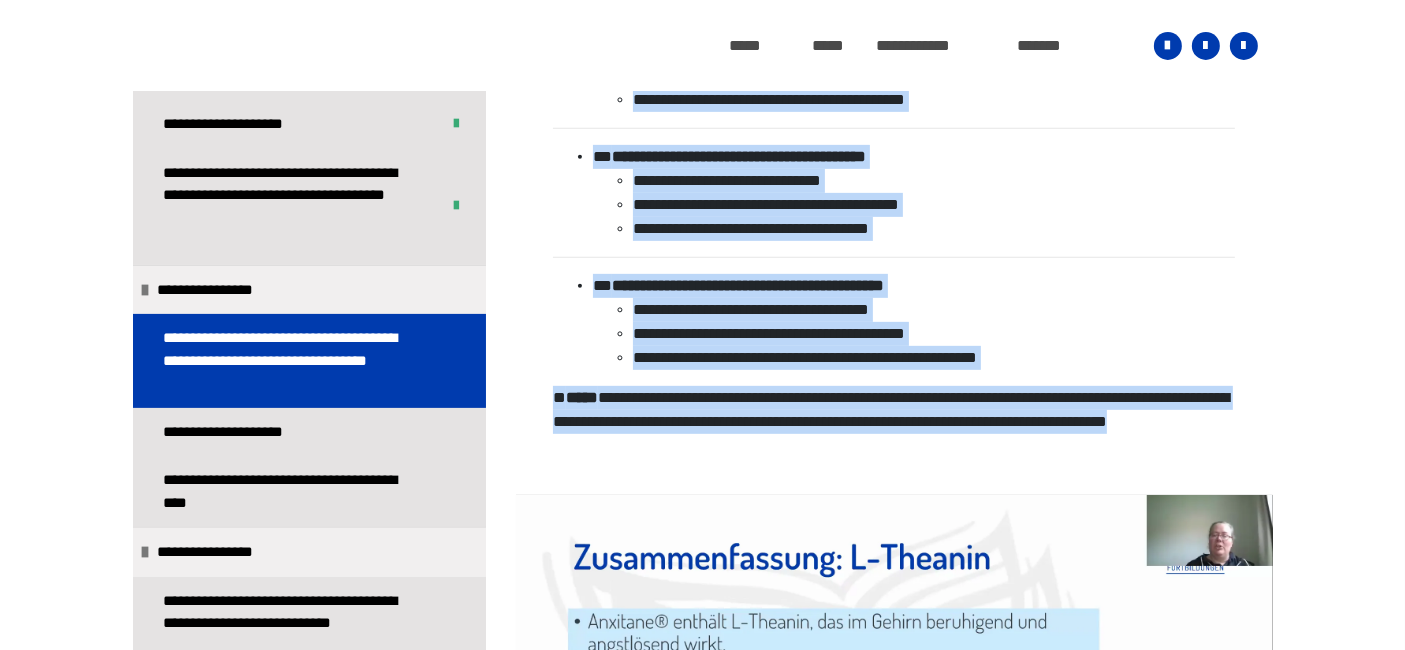 drag, startPoint x: 608, startPoint y: 101, endPoint x: 970, endPoint y: 441, distance: 496.63266 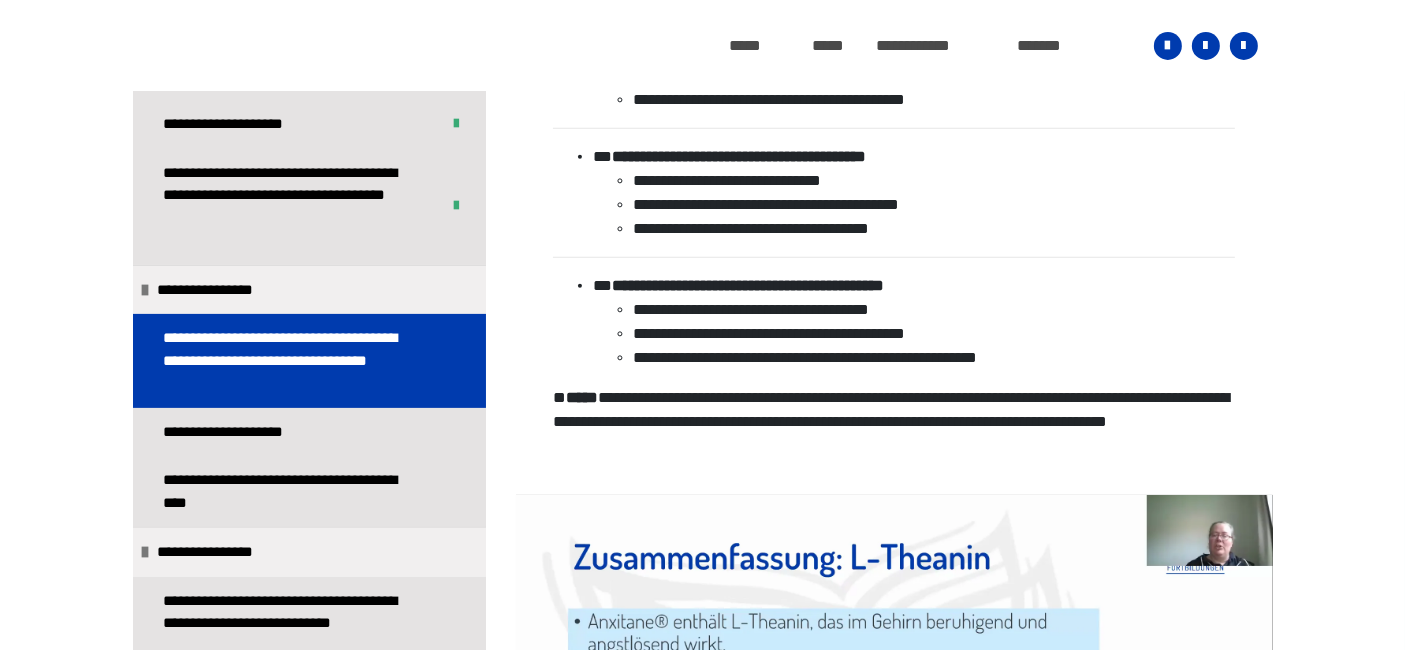 click on "**********" at bounding box center [293, 360] 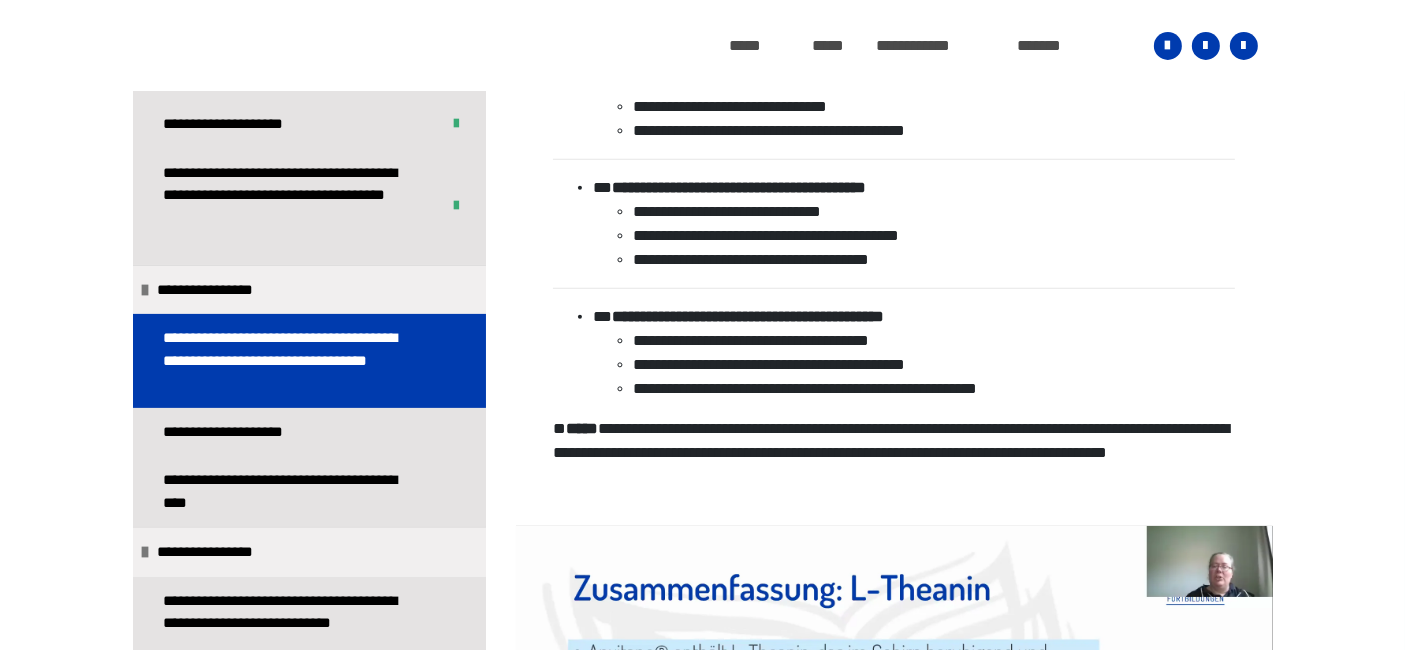scroll, scrollTop: 1244, scrollLeft: 0, axis: vertical 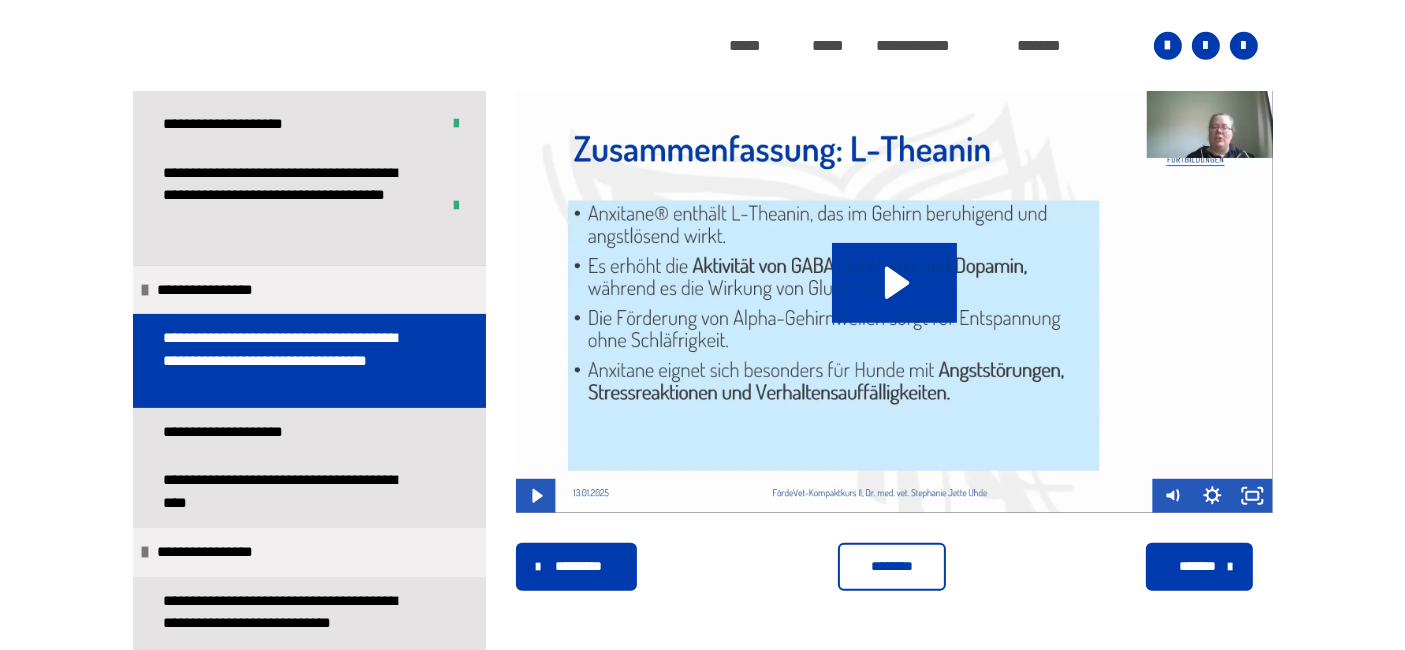 click on "********" at bounding box center (892, 566) 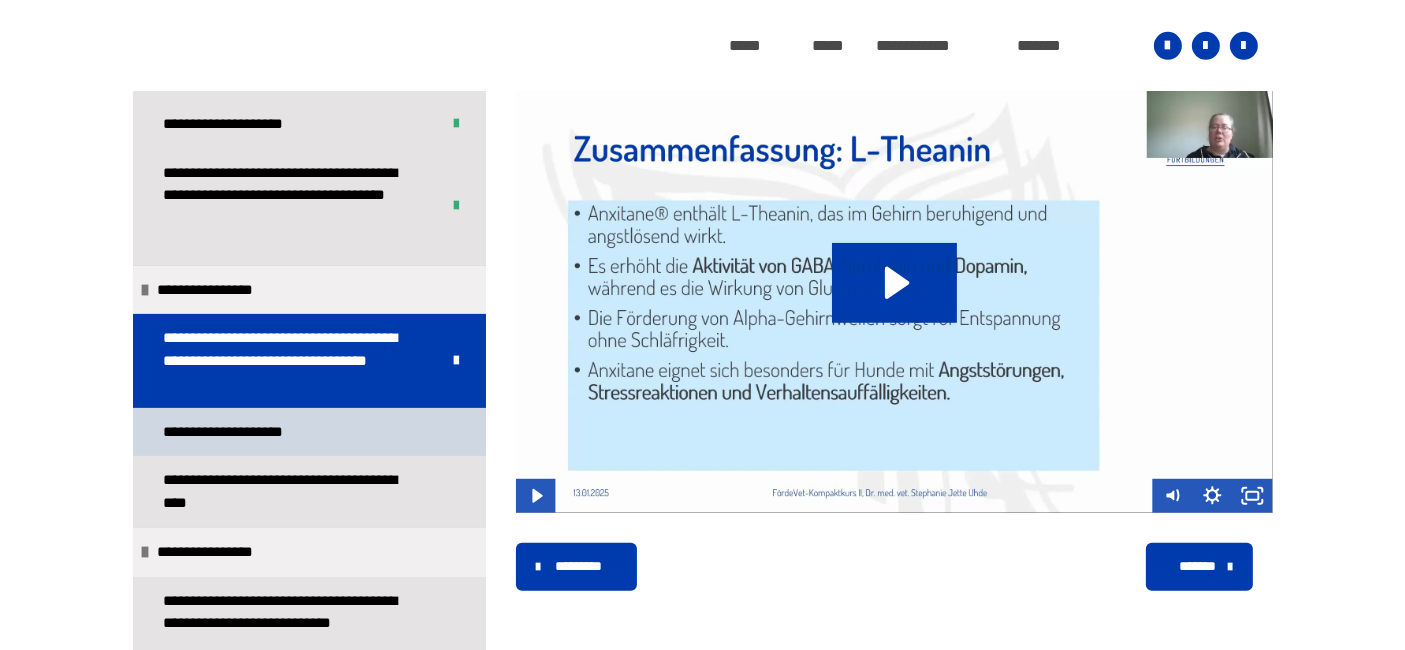 click on "**********" at bounding box center (247, 432) 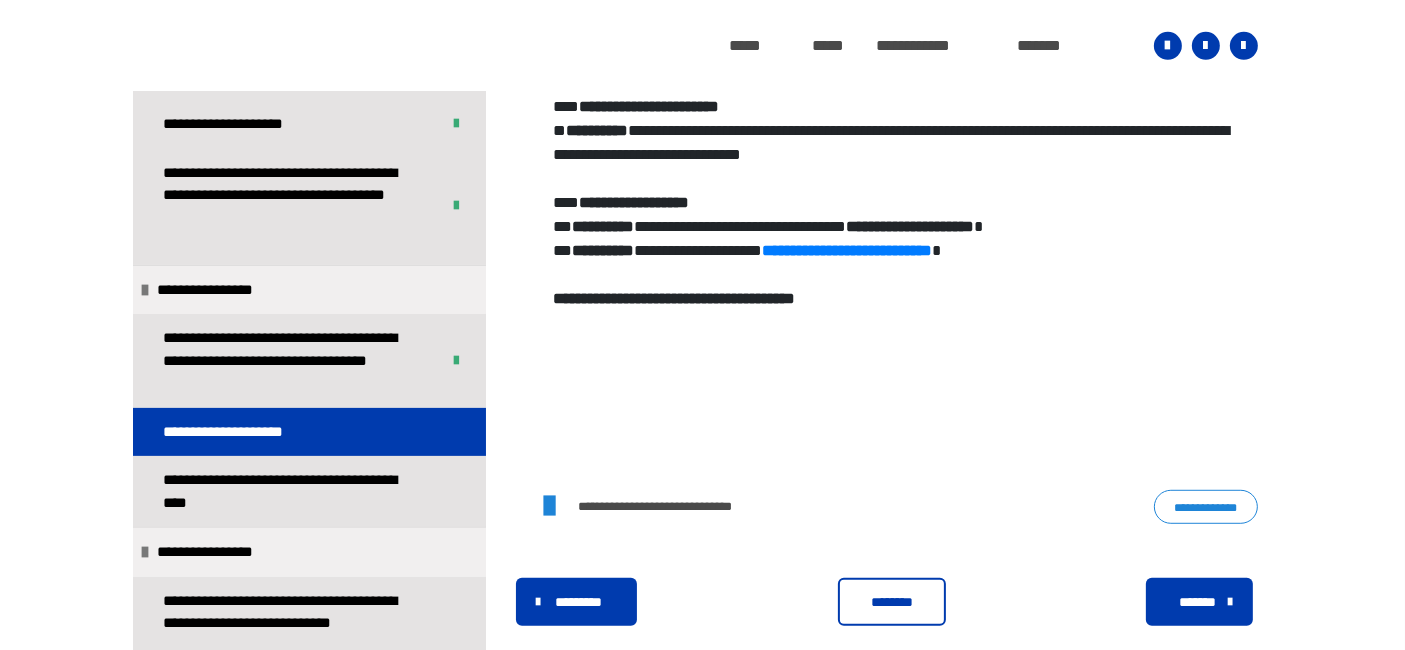 scroll, scrollTop: 1109, scrollLeft: 0, axis: vertical 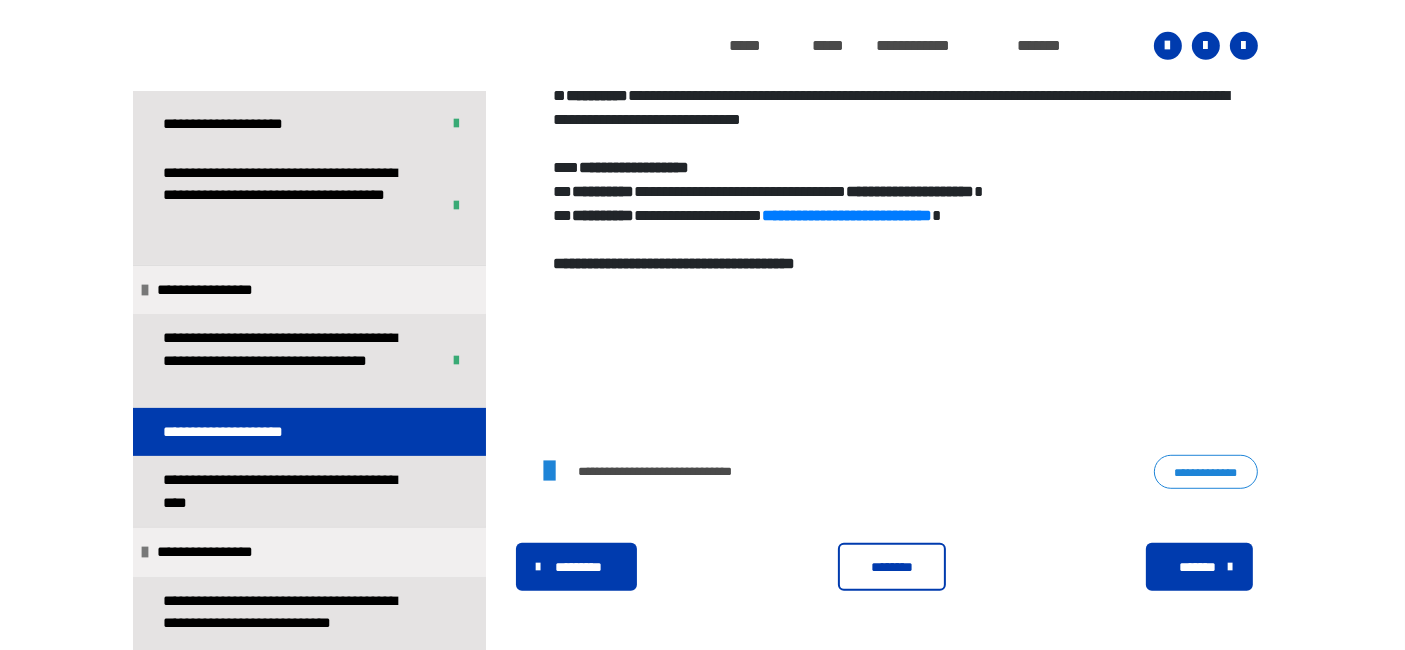 drag, startPoint x: 889, startPoint y: 565, endPoint x: 752, endPoint y: 558, distance: 137.17871 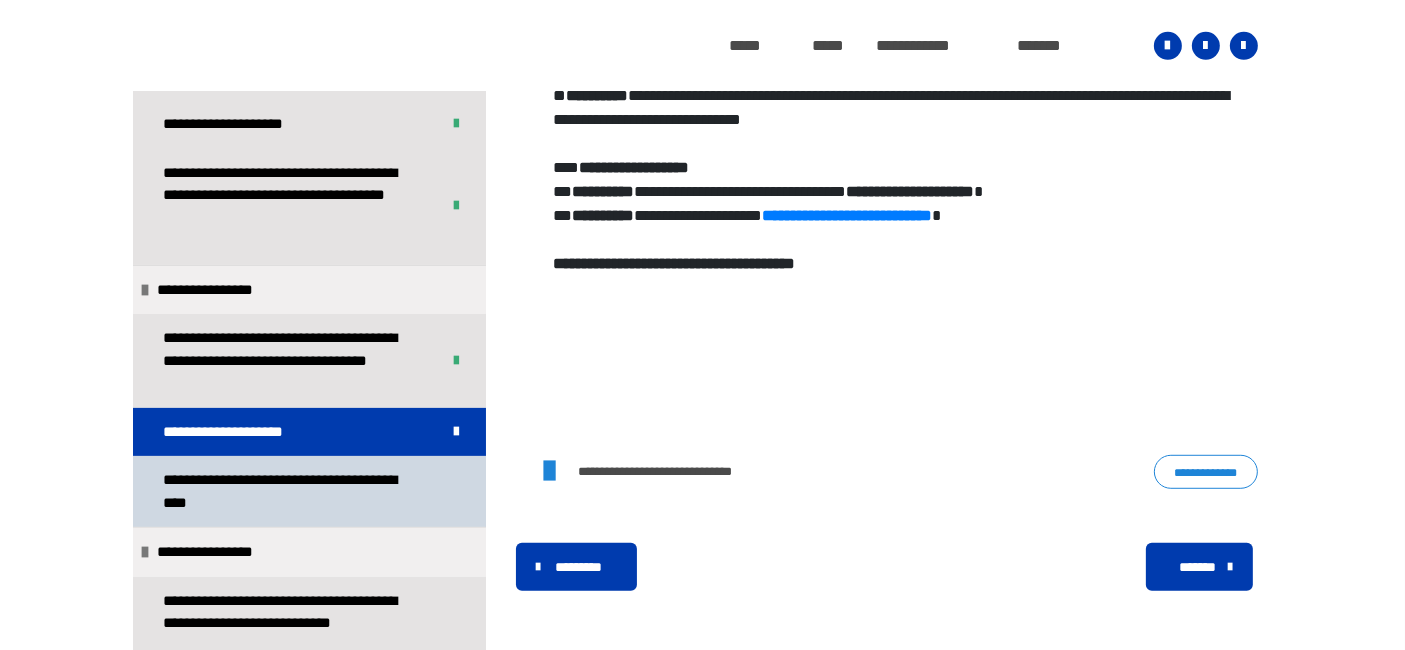 click on "**********" at bounding box center (293, 491) 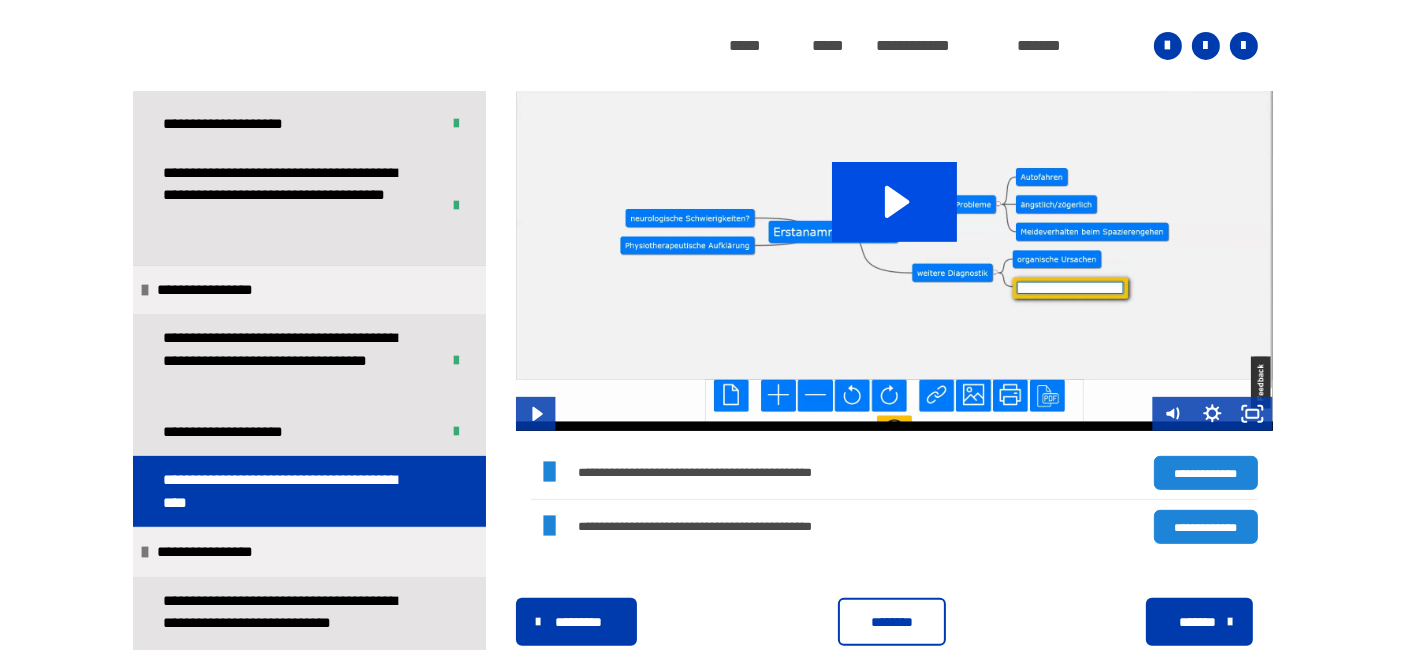 scroll, scrollTop: 787, scrollLeft: 0, axis: vertical 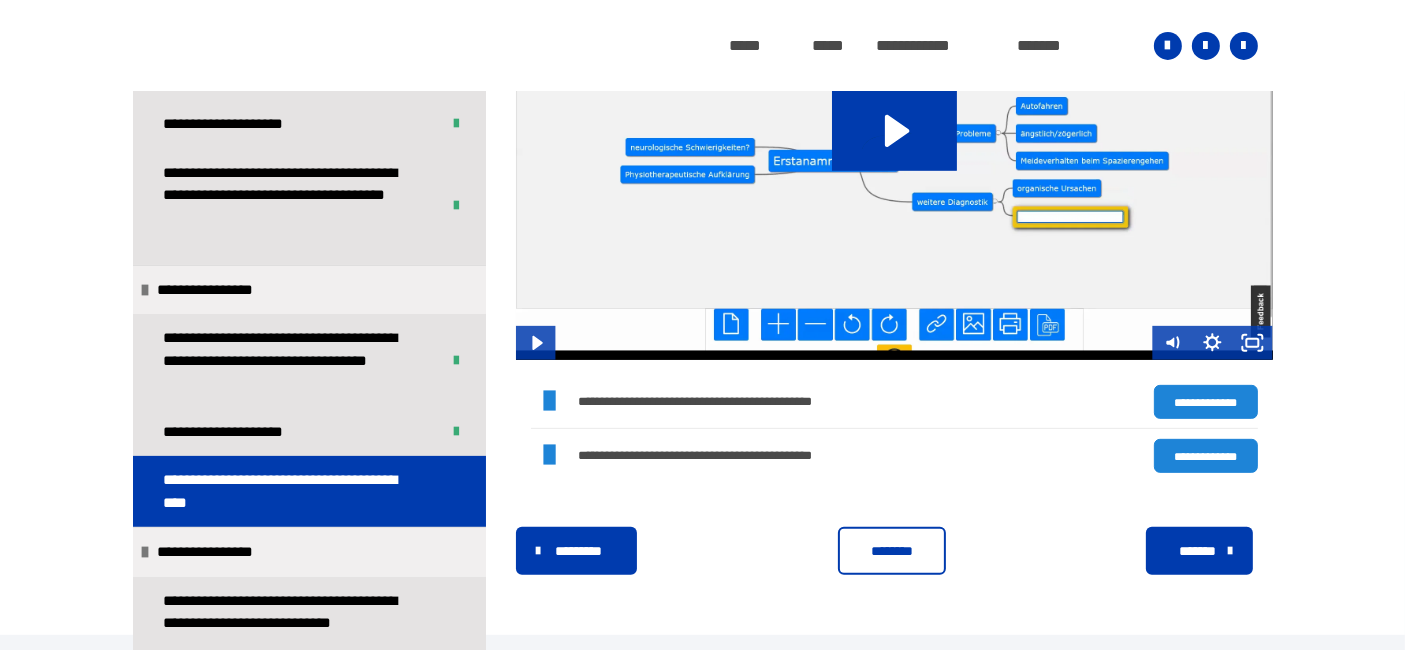 click on "********" at bounding box center [892, 551] 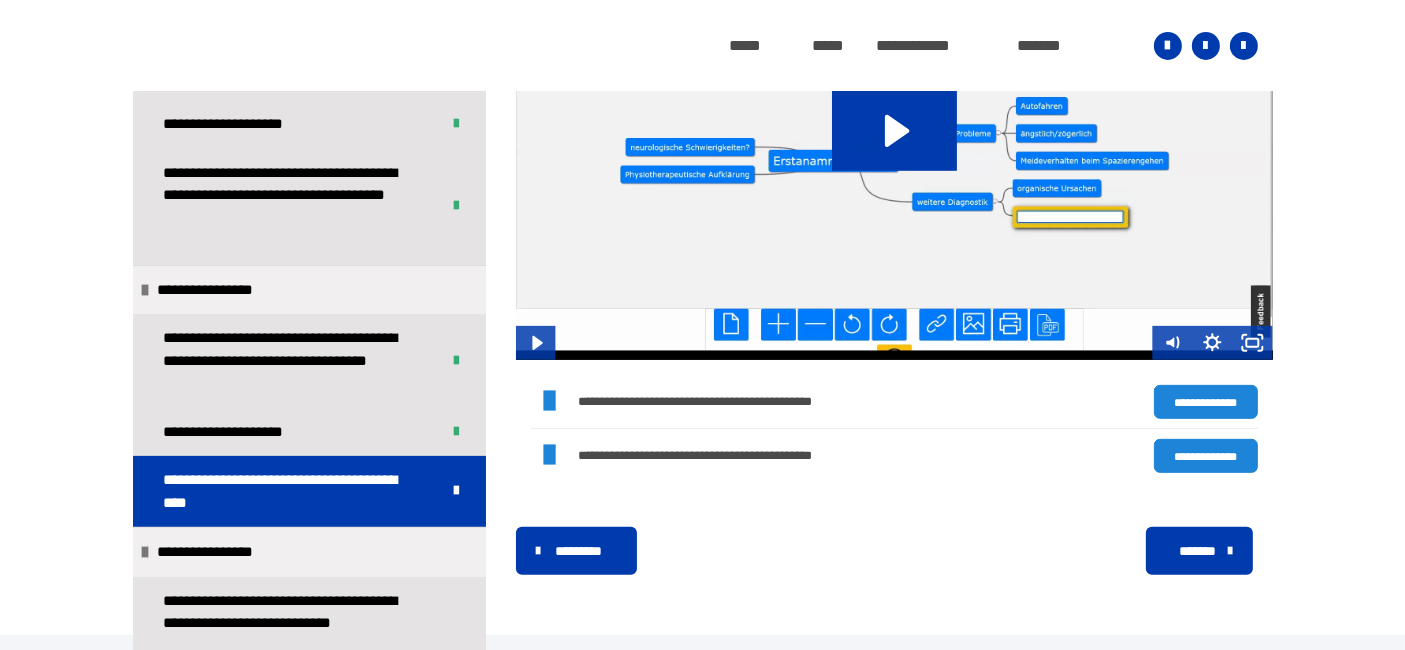 click on "**********" at bounding box center (702, -31) 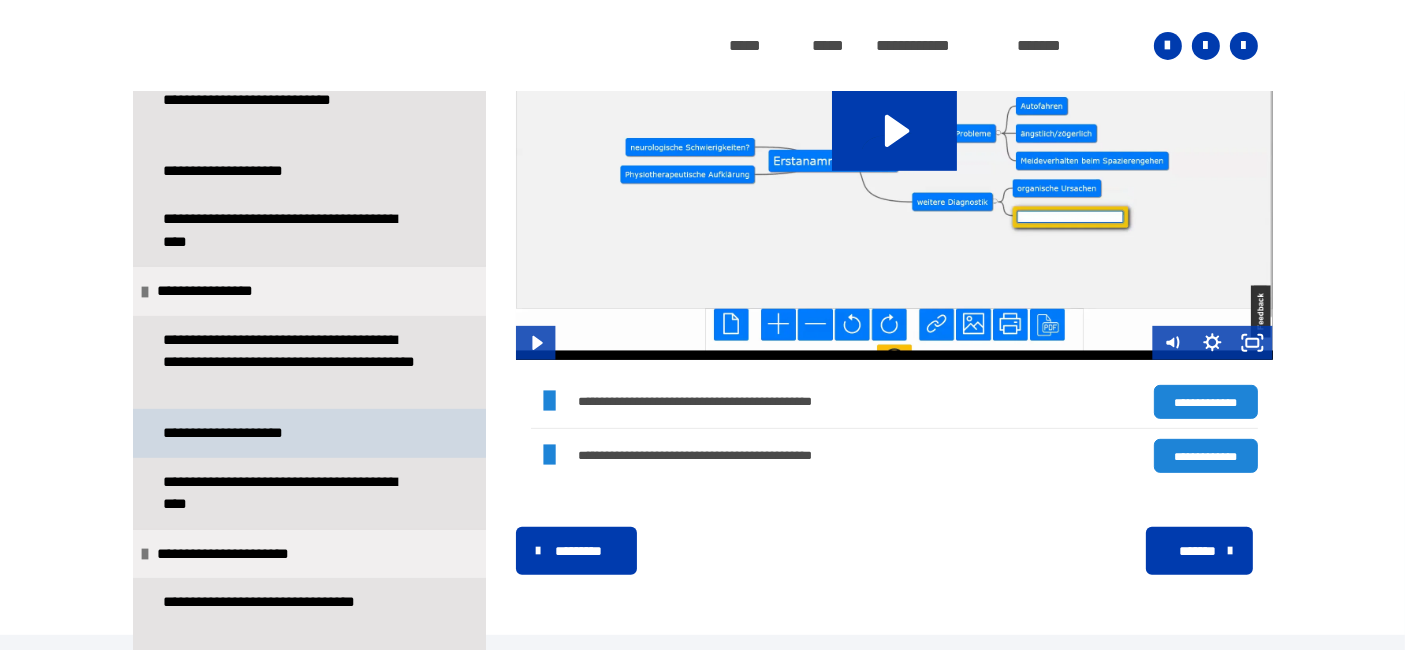 scroll, scrollTop: 1214, scrollLeft: 0, axis: vertical 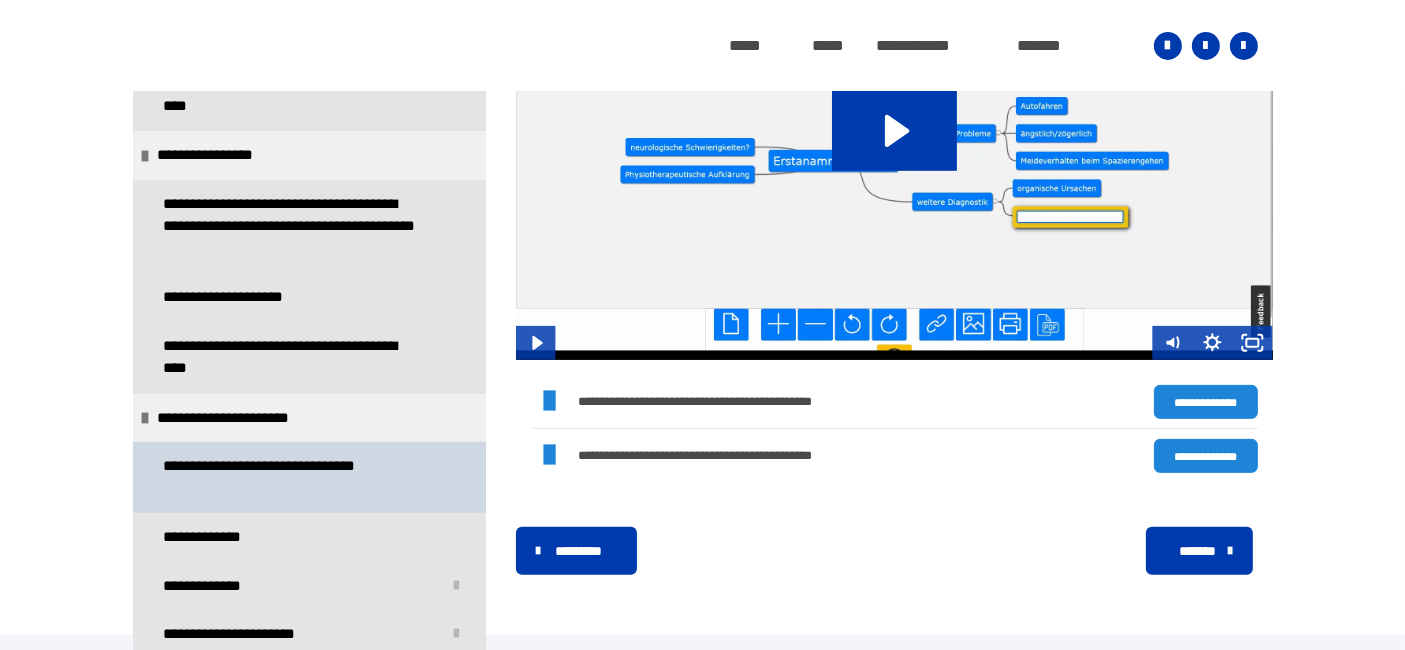 click on "**********" at bounding box center [293, 477] 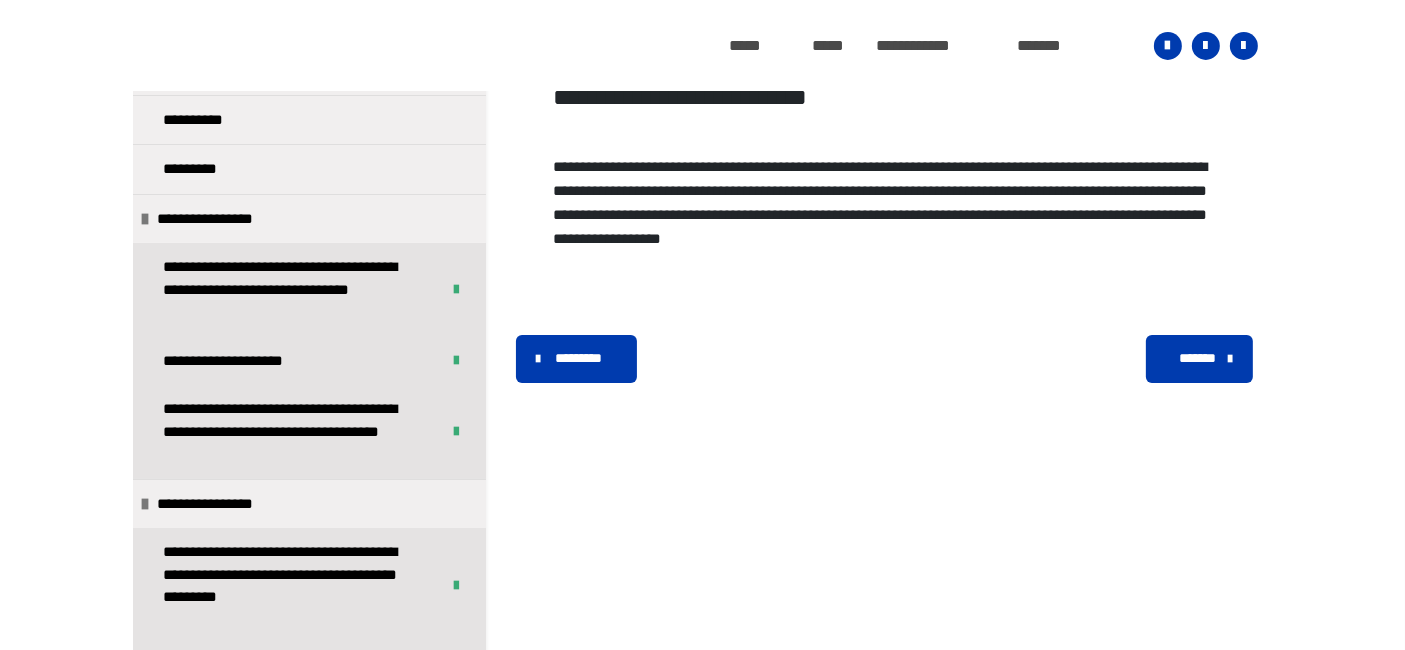 scroll, scrollTop: 282, scrollLeft: 0, axis: vertical 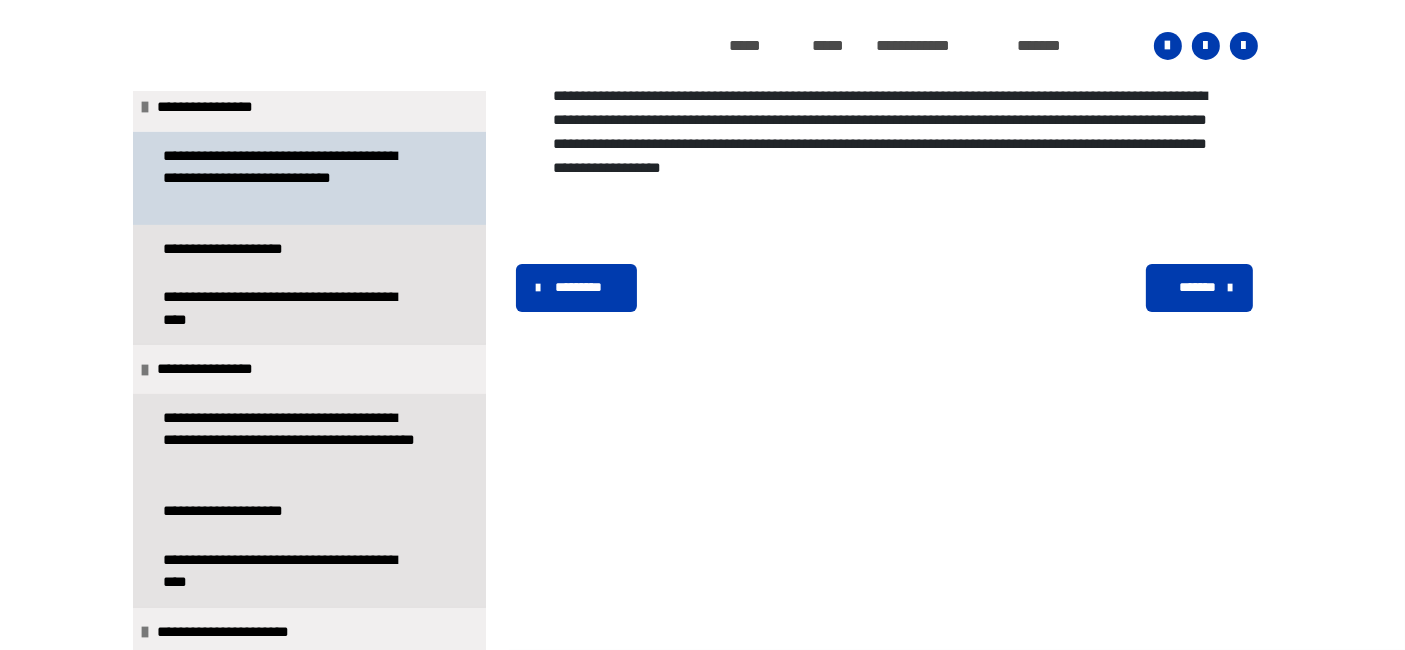 click on "**********" at bounding box center [293, 178] 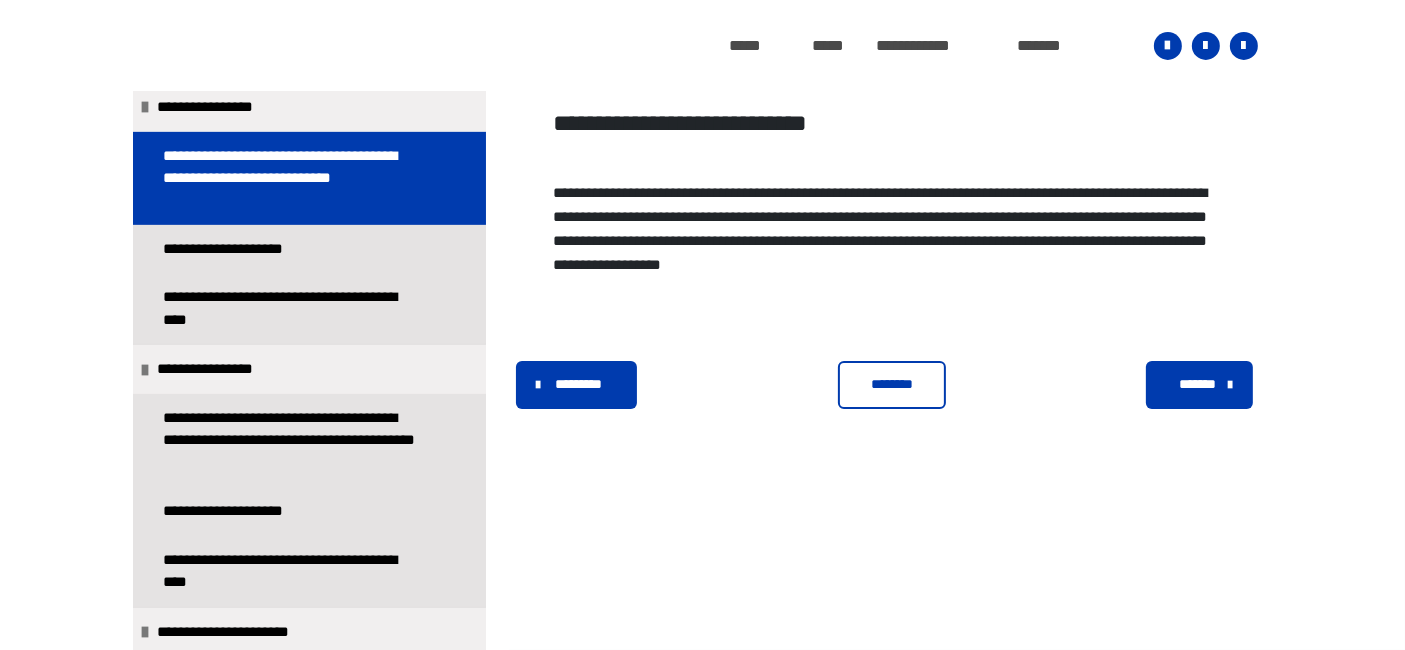 scroll, scrollTop: 360, scrollLeft: 0, axis: vertical 